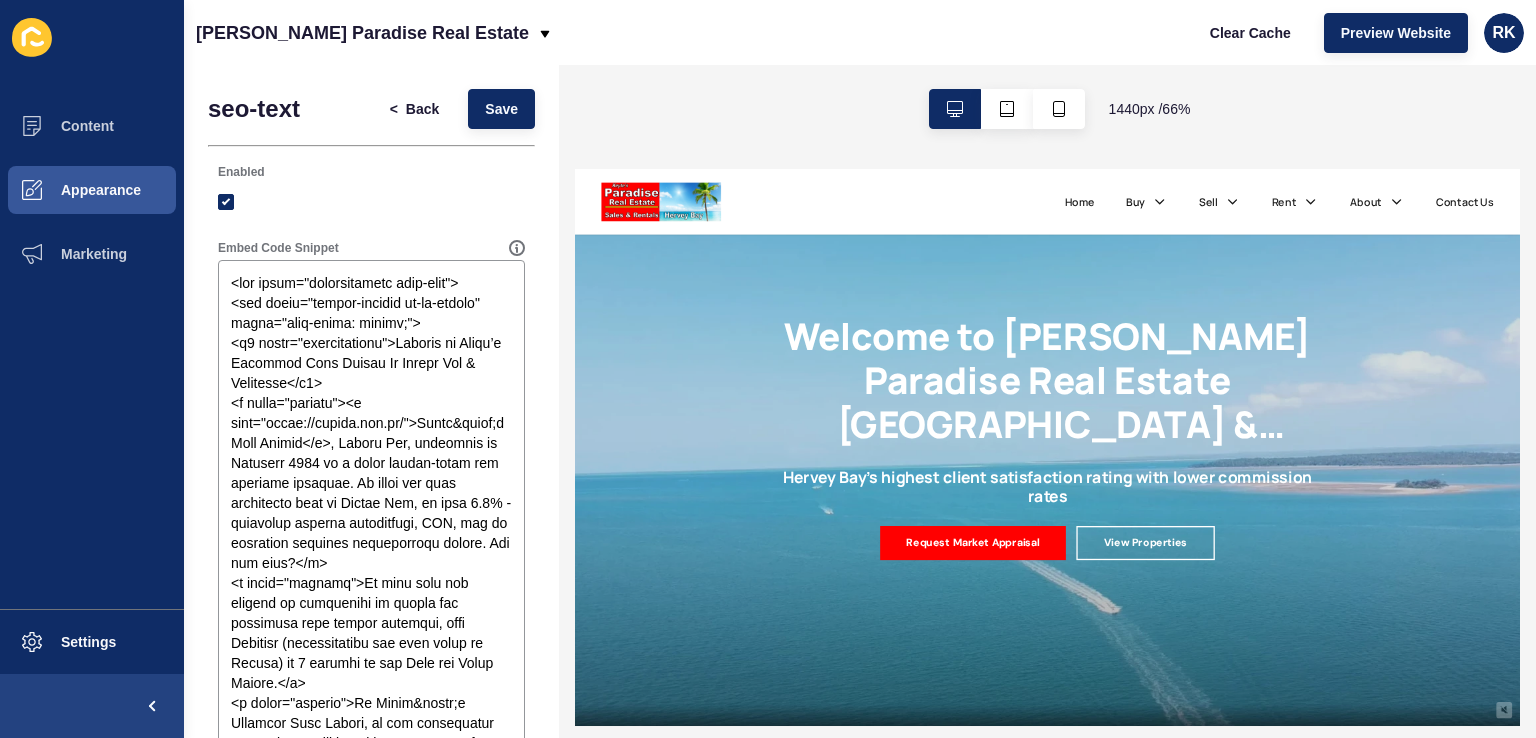 scroll, scrollTop: 2900, scrollLeft: 0, axis: vertical 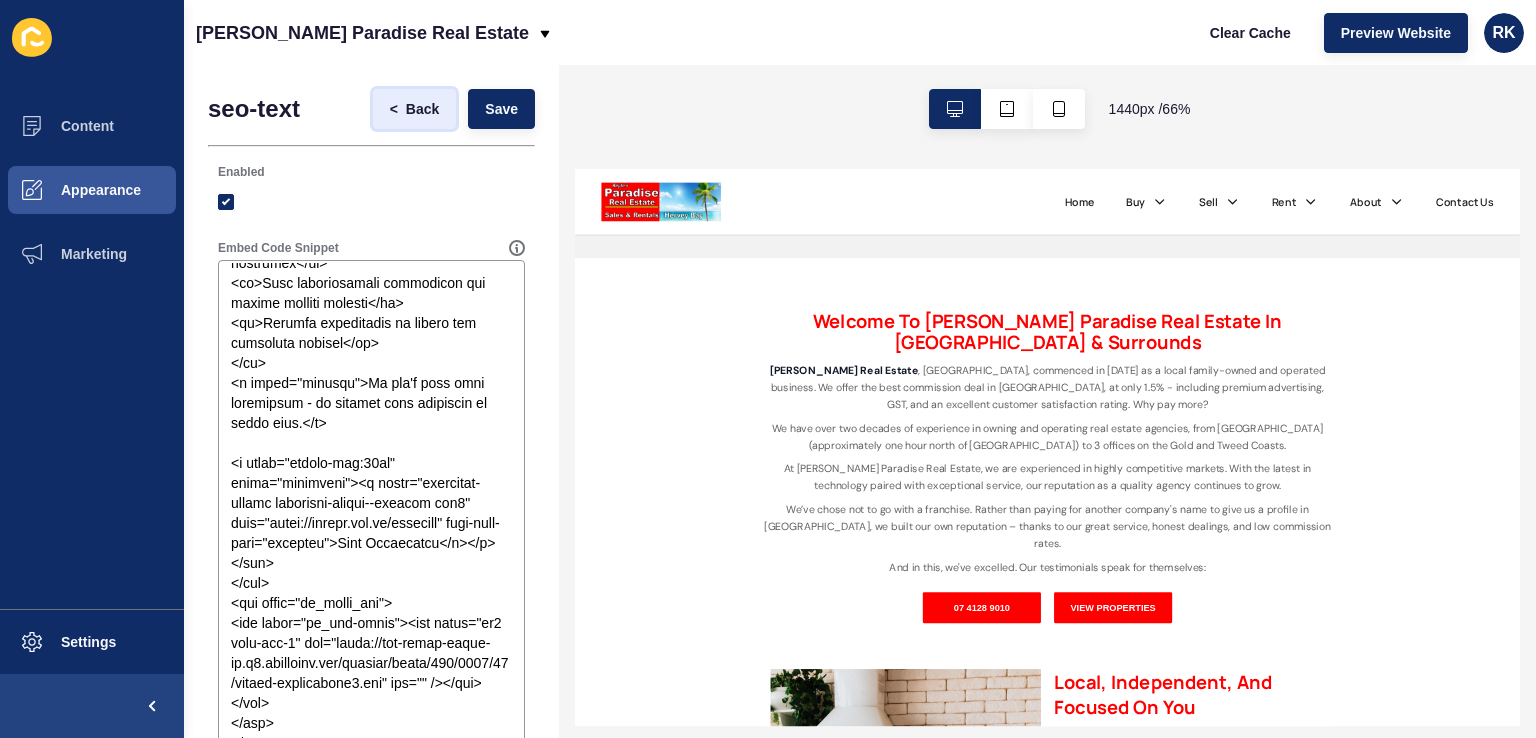 click on "Back" at bounding box center [422, 109] 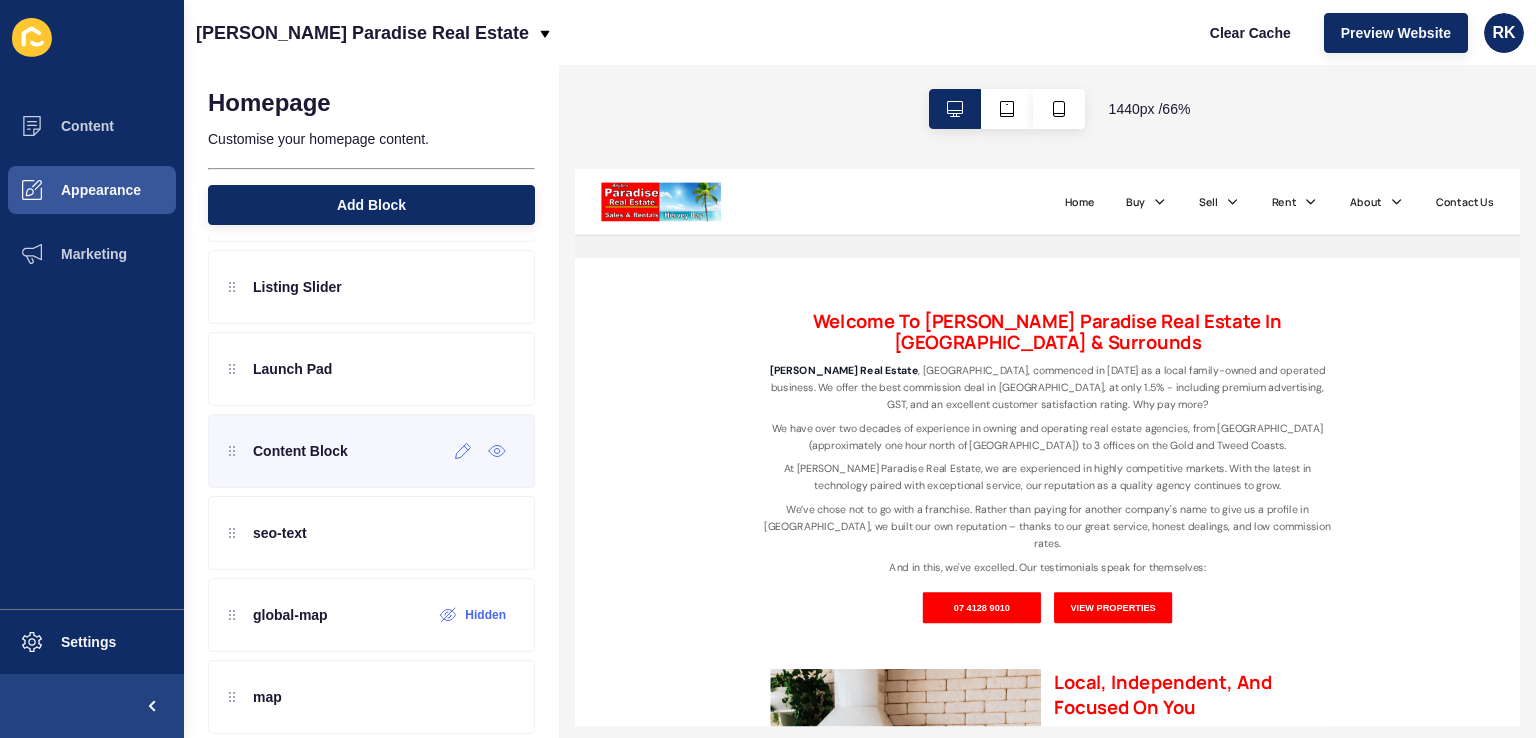 scroll, scrollTop: 114, scrollLeft: 0, axis: vertical 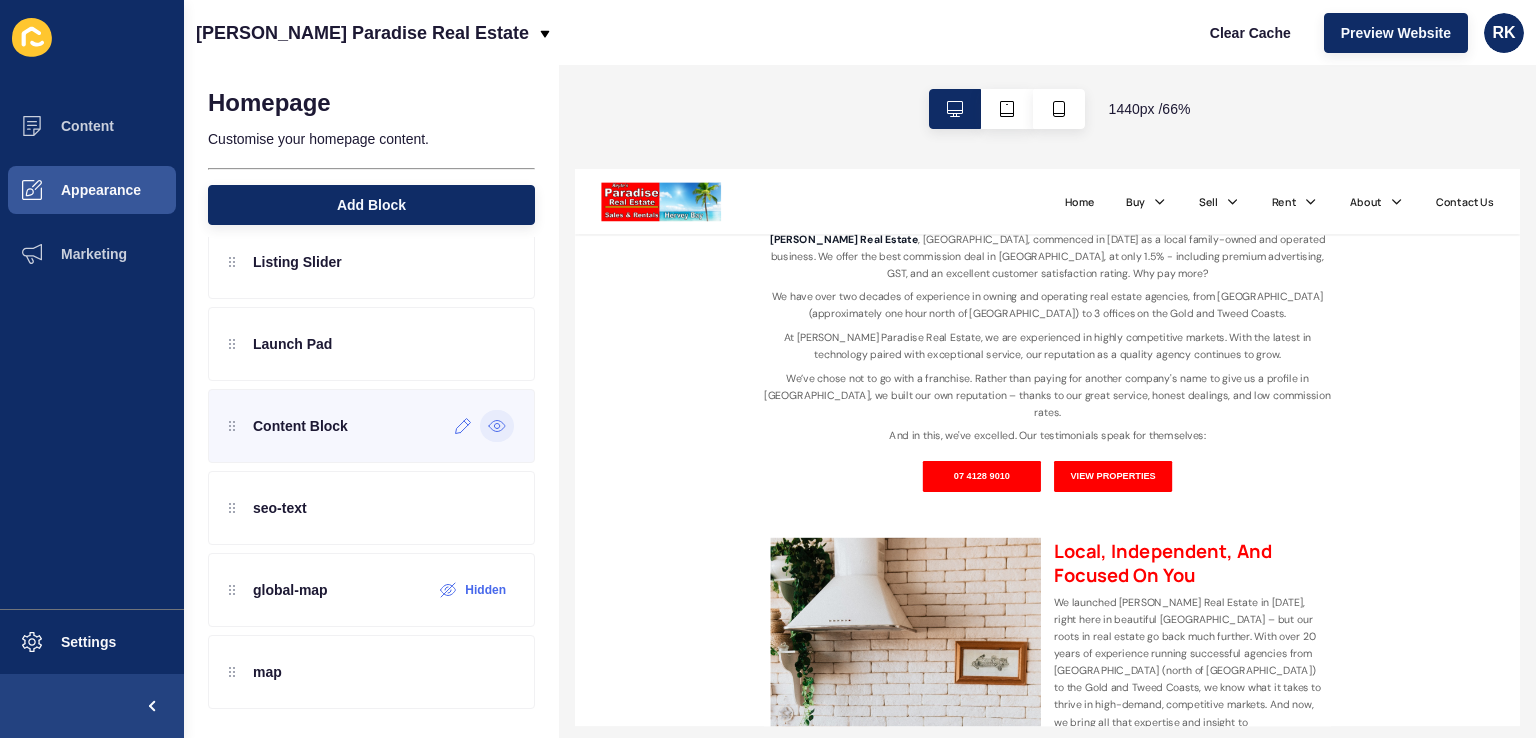 click 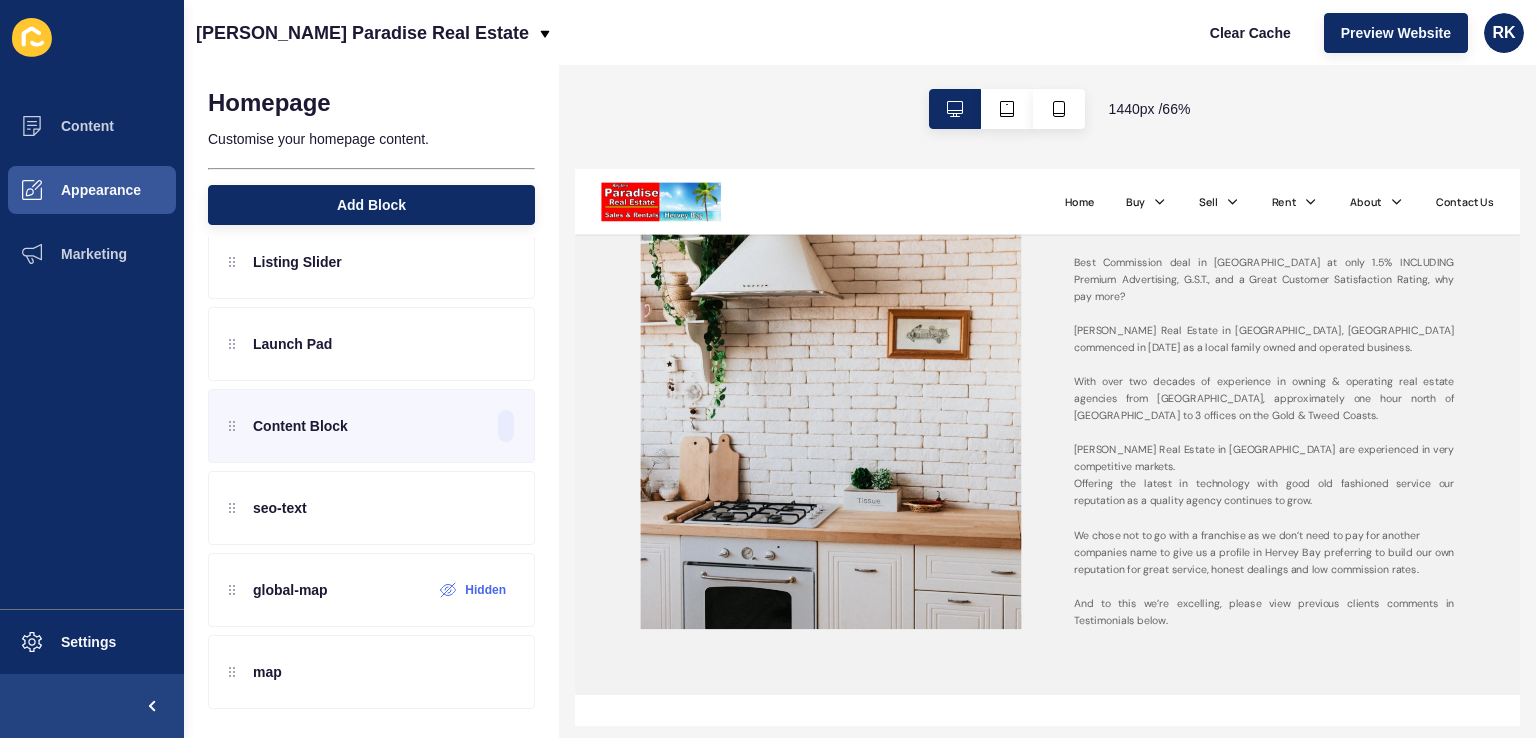 scroll, scrollTop: 2100, scrollLeft: 0, axis: vertical 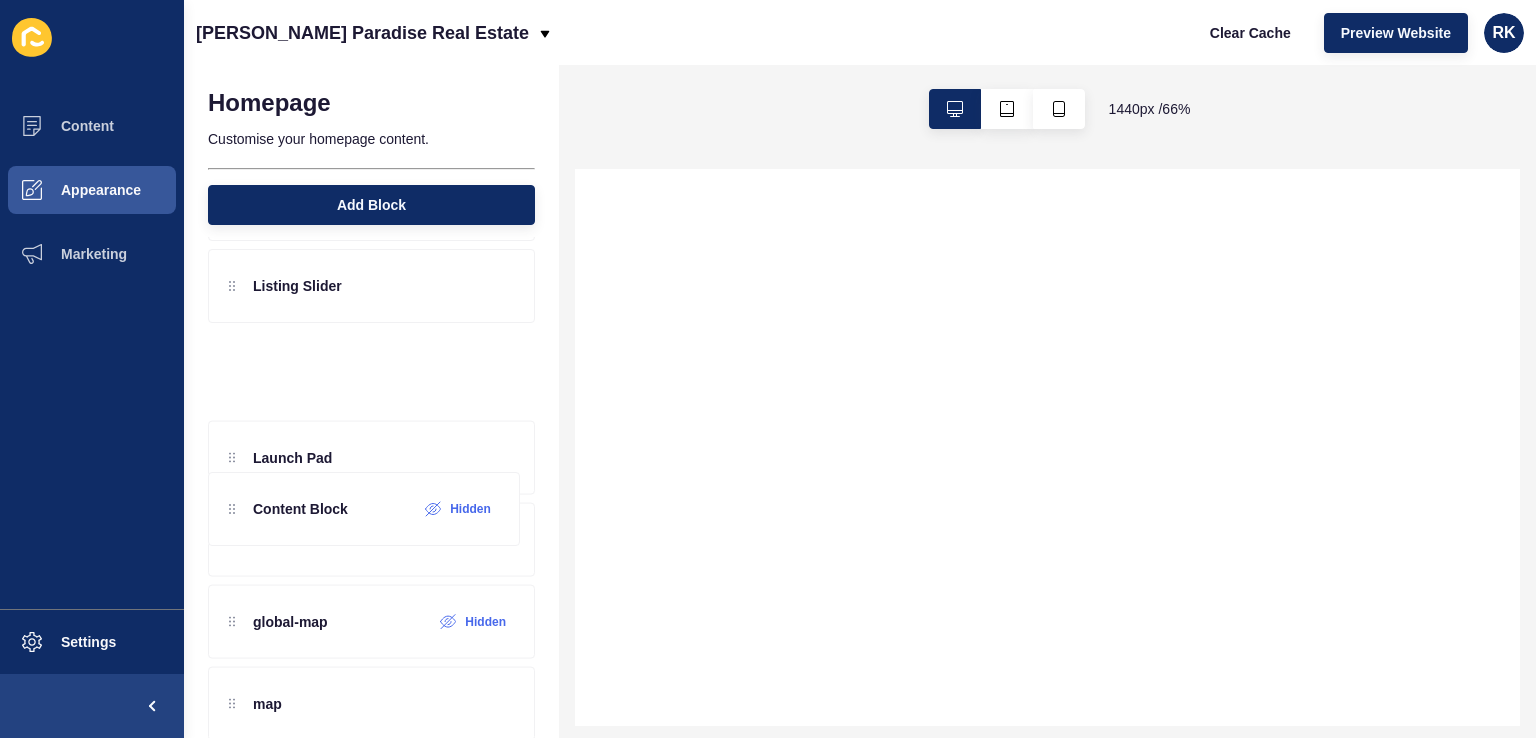 drag, startPoint x: 476, startPoint y: 420, endPoint x: 481, endPoint y: 388, distance: 32.38827 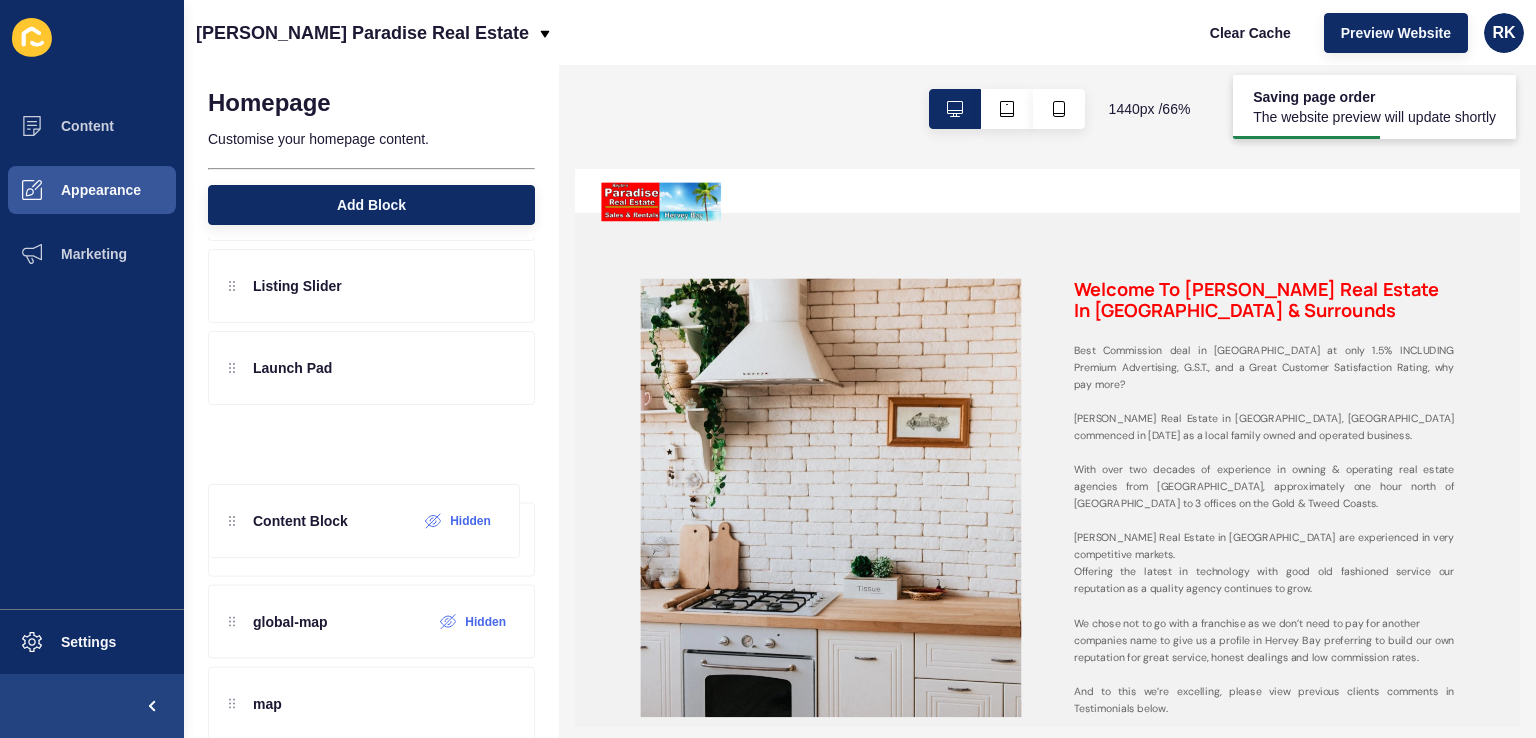 drag, startPoint x: 347, startPoint y: 366, endPoint x: 359, endPoint y: 425, distance: 60.207973 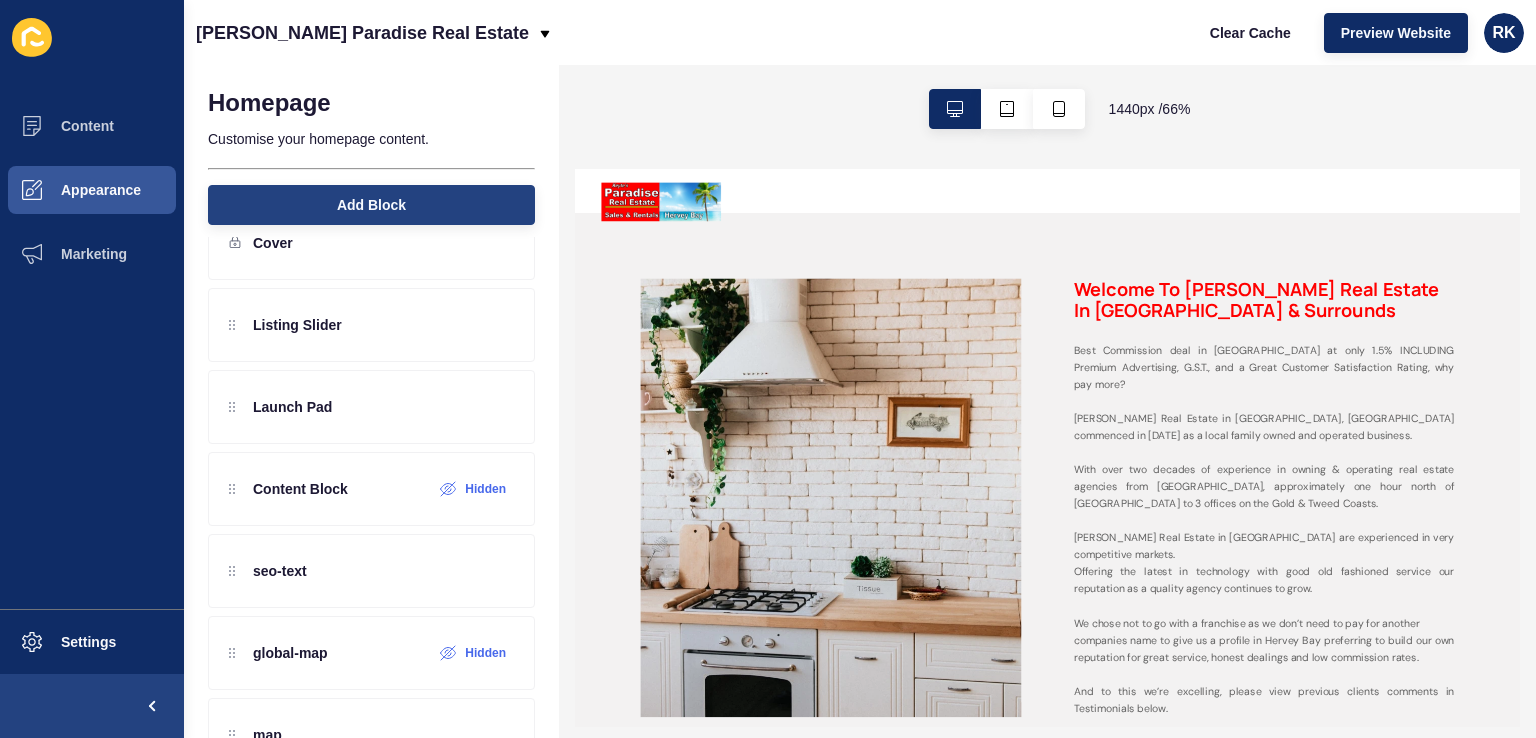 scroll, scrollTop: 0, scrollLeft: 0, axis: both 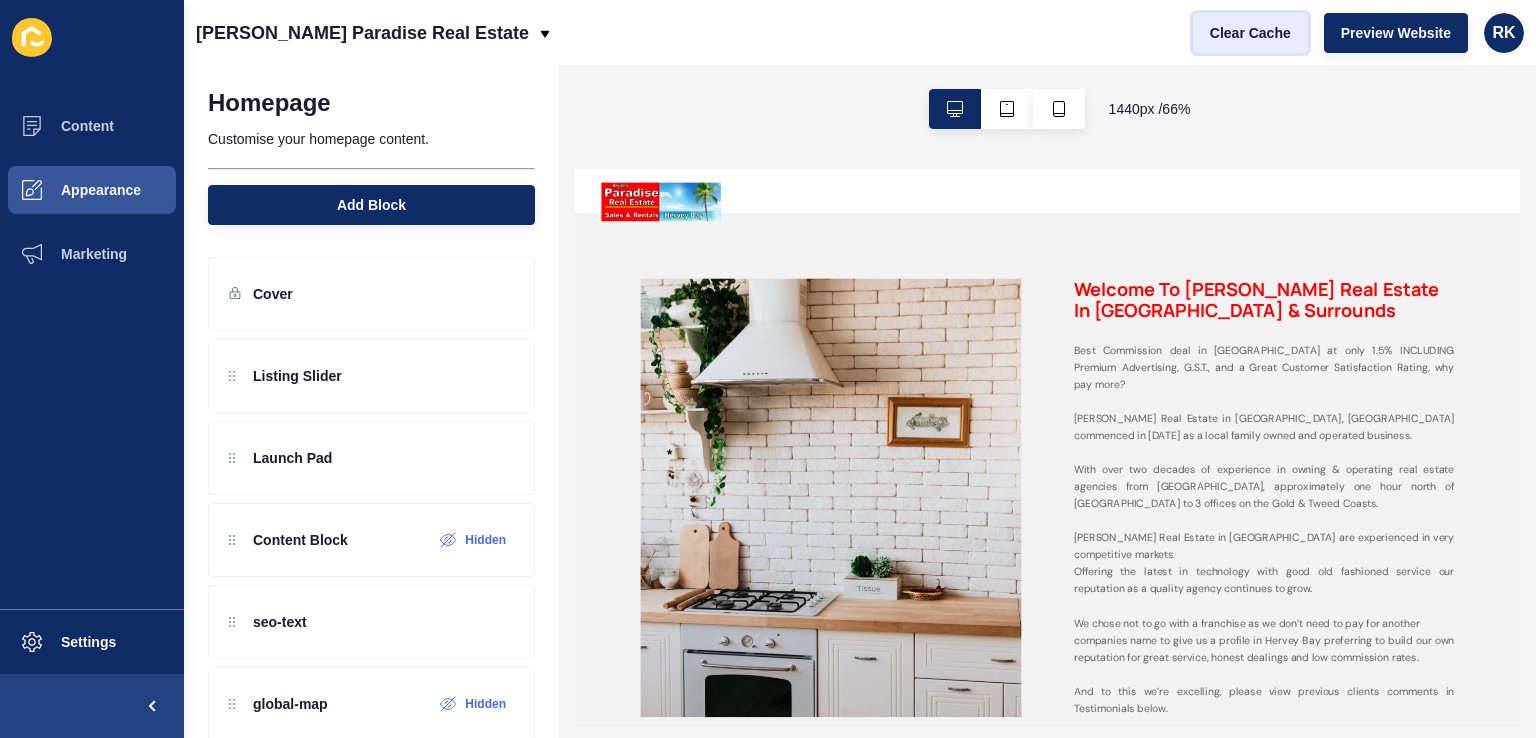 click on "Clear Cache" at bounding box center [1250, 33] 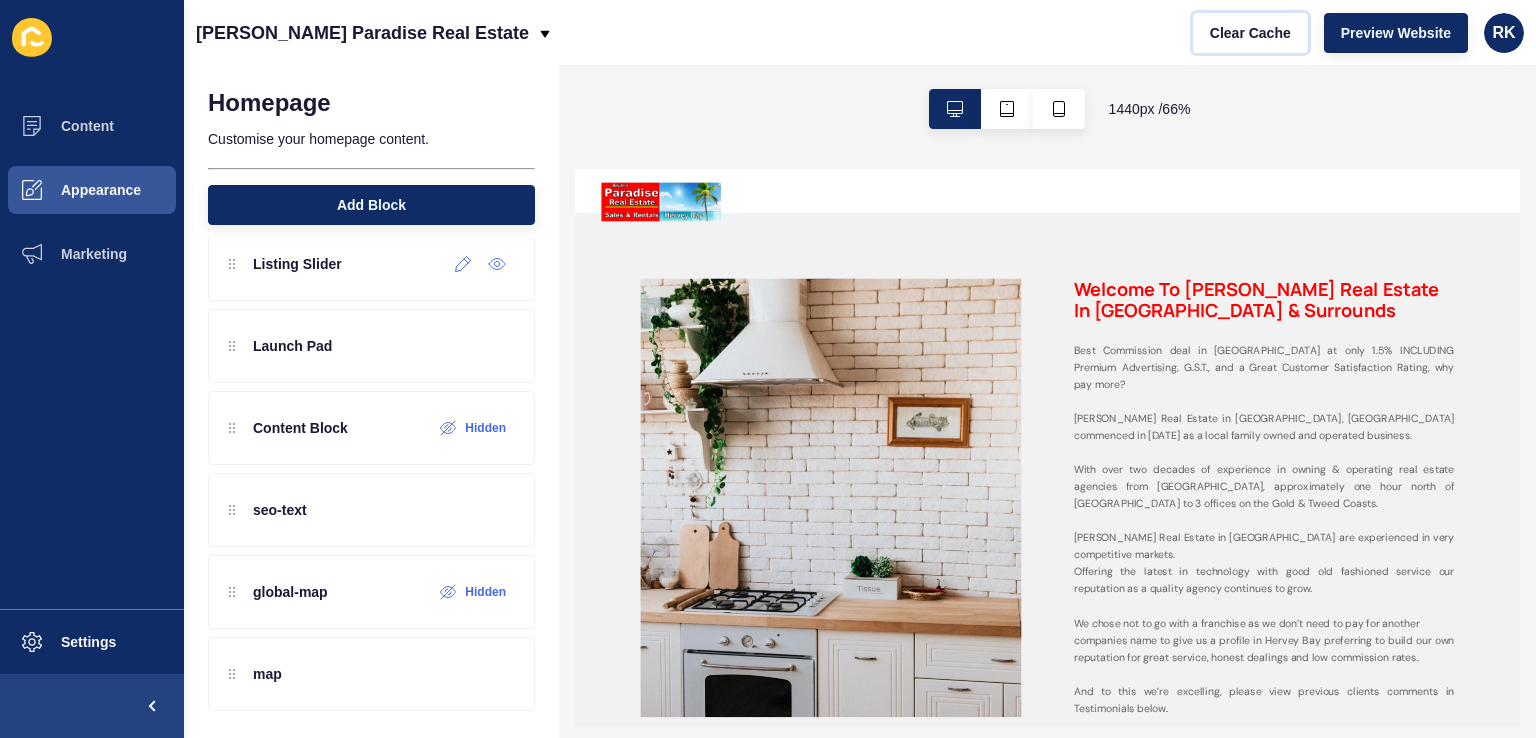 scroll, scrollTop: 114, scrollLeft: 0, axis: vertical 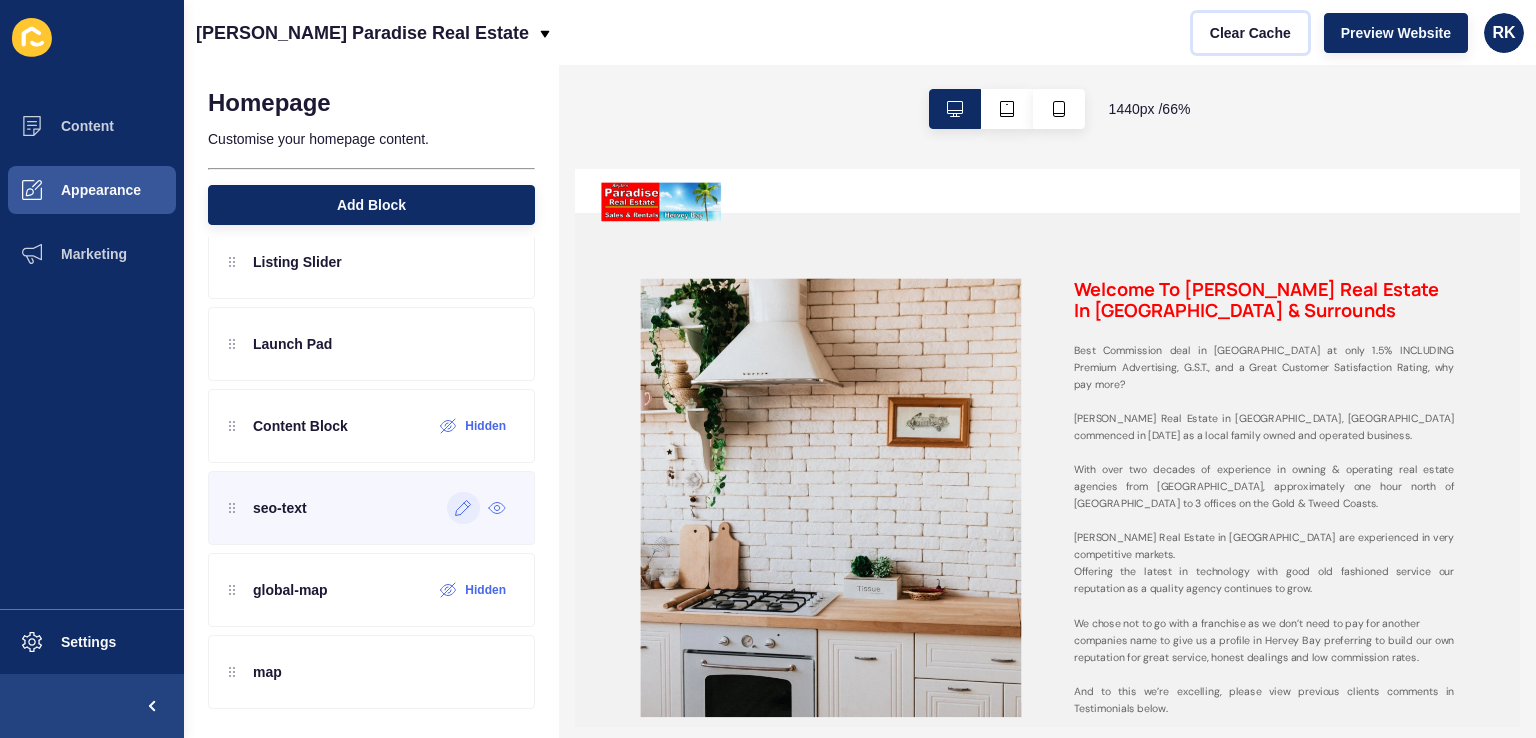click at bounding box center [463, 508] 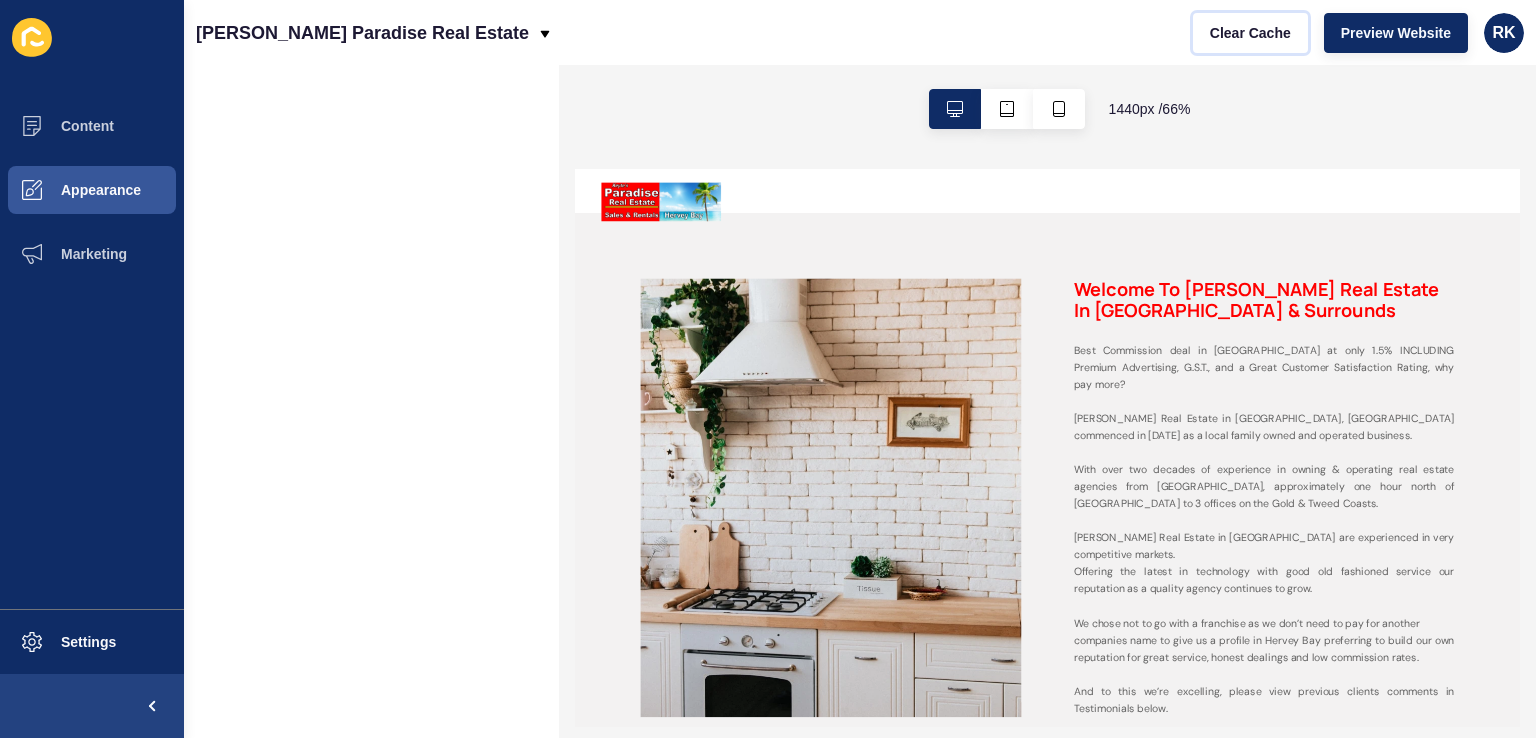 scroll, scrollTop: 0, scrollLeft: 0, axis: both 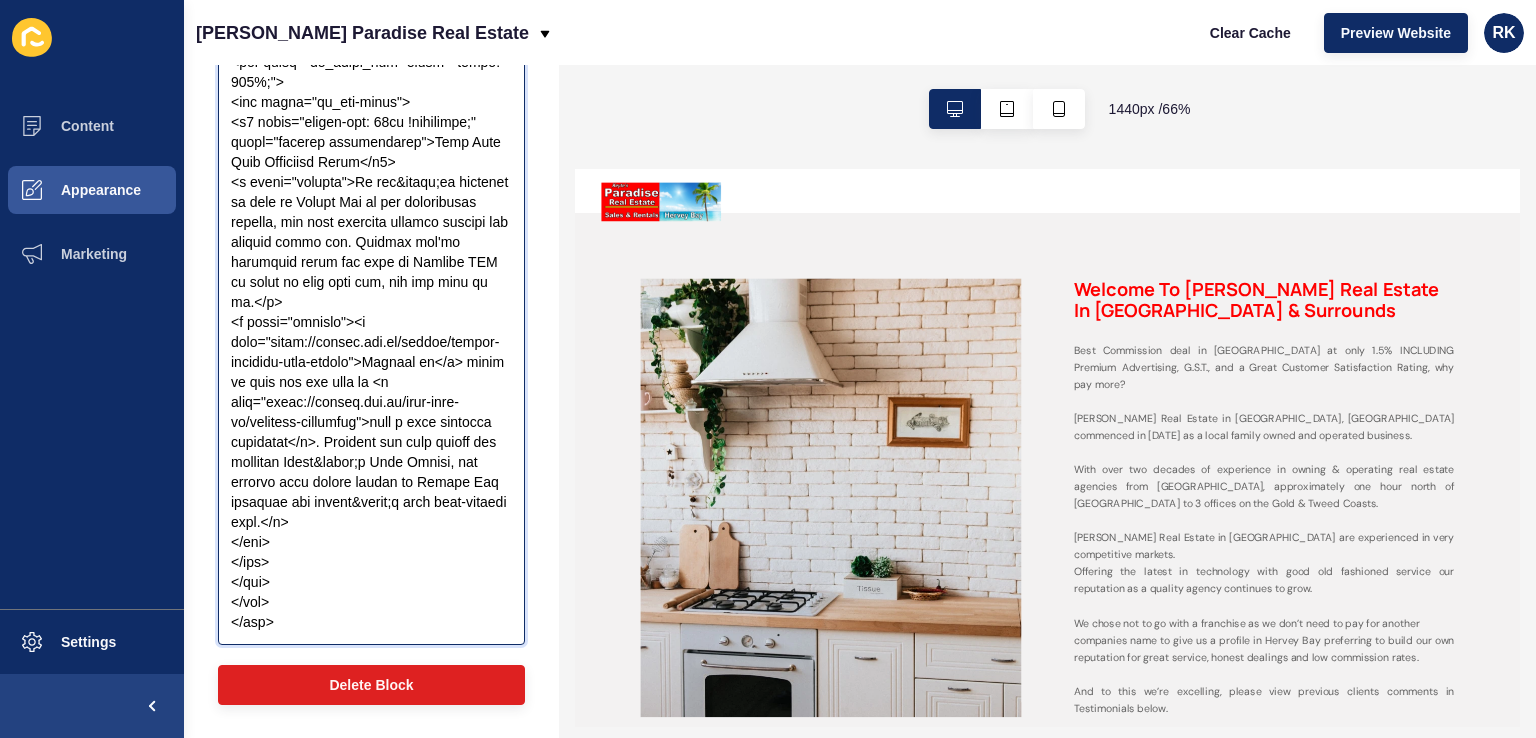 click on "Embed Code Snippet" at bounding box center (371, 242) 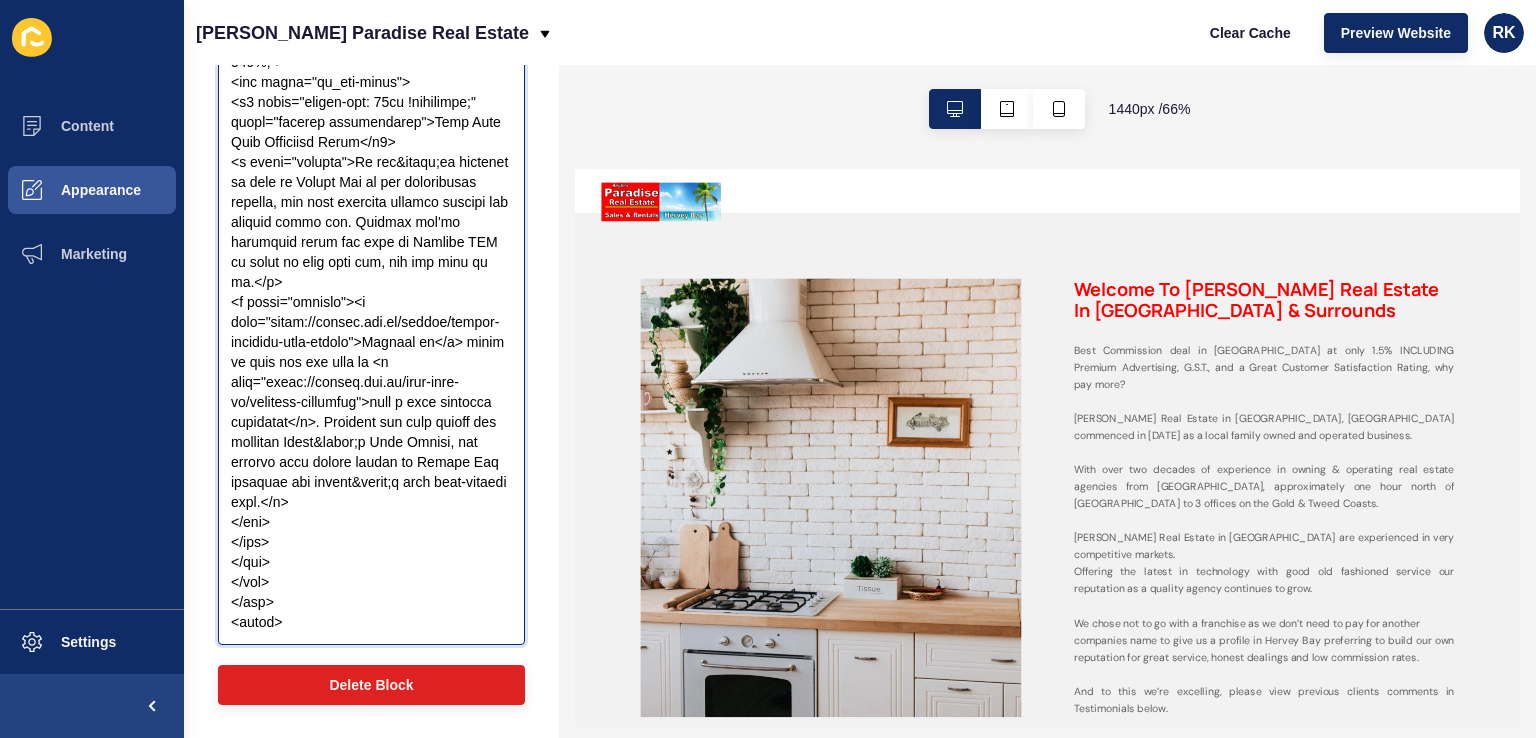 scroll, scrollTop: 3968, scrollLeft: 0, axis: vertical 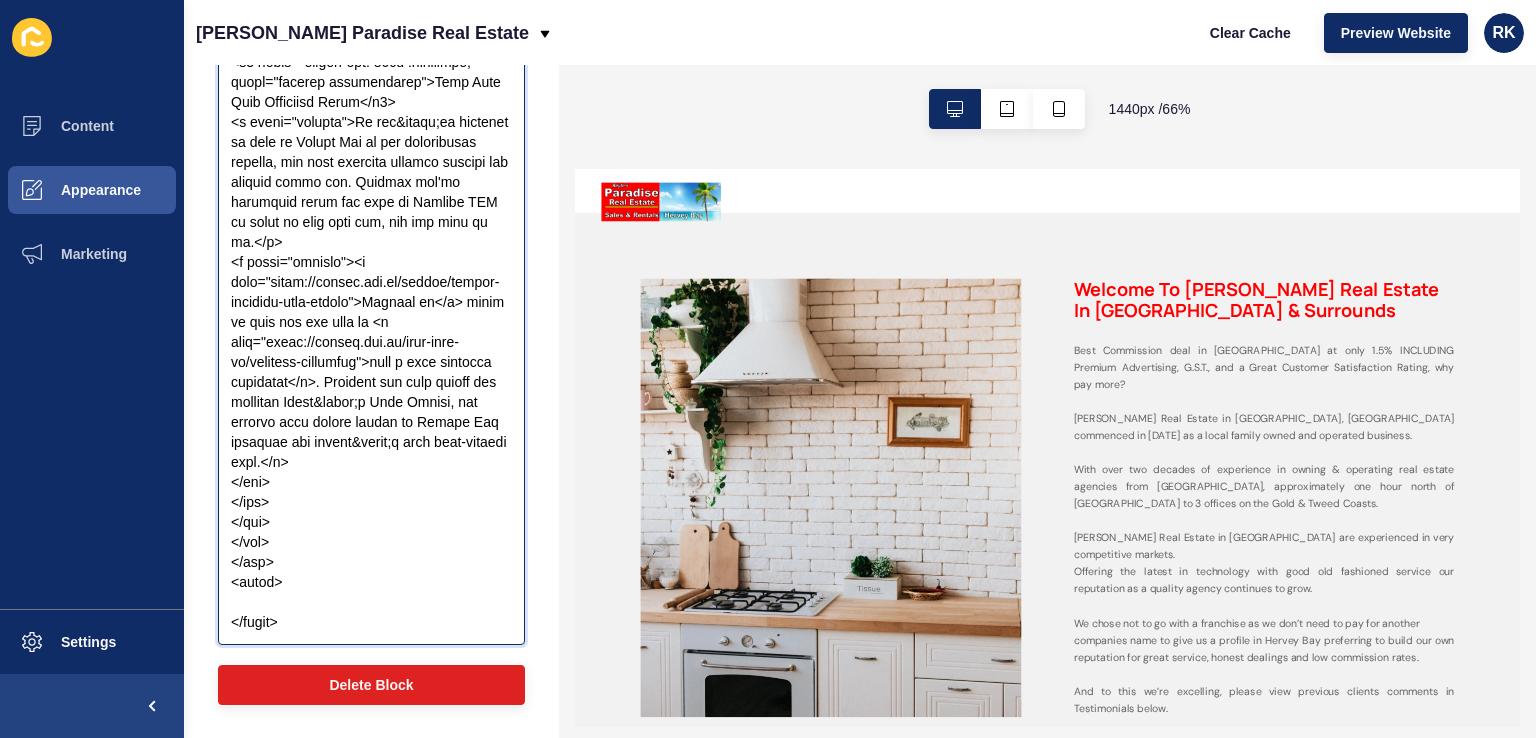 paste on "@media (min-width: 1024px) {
.lg\:v2-py-25 {
padding-top: 5rem;
padding-bottom: 0rem;
}
}" 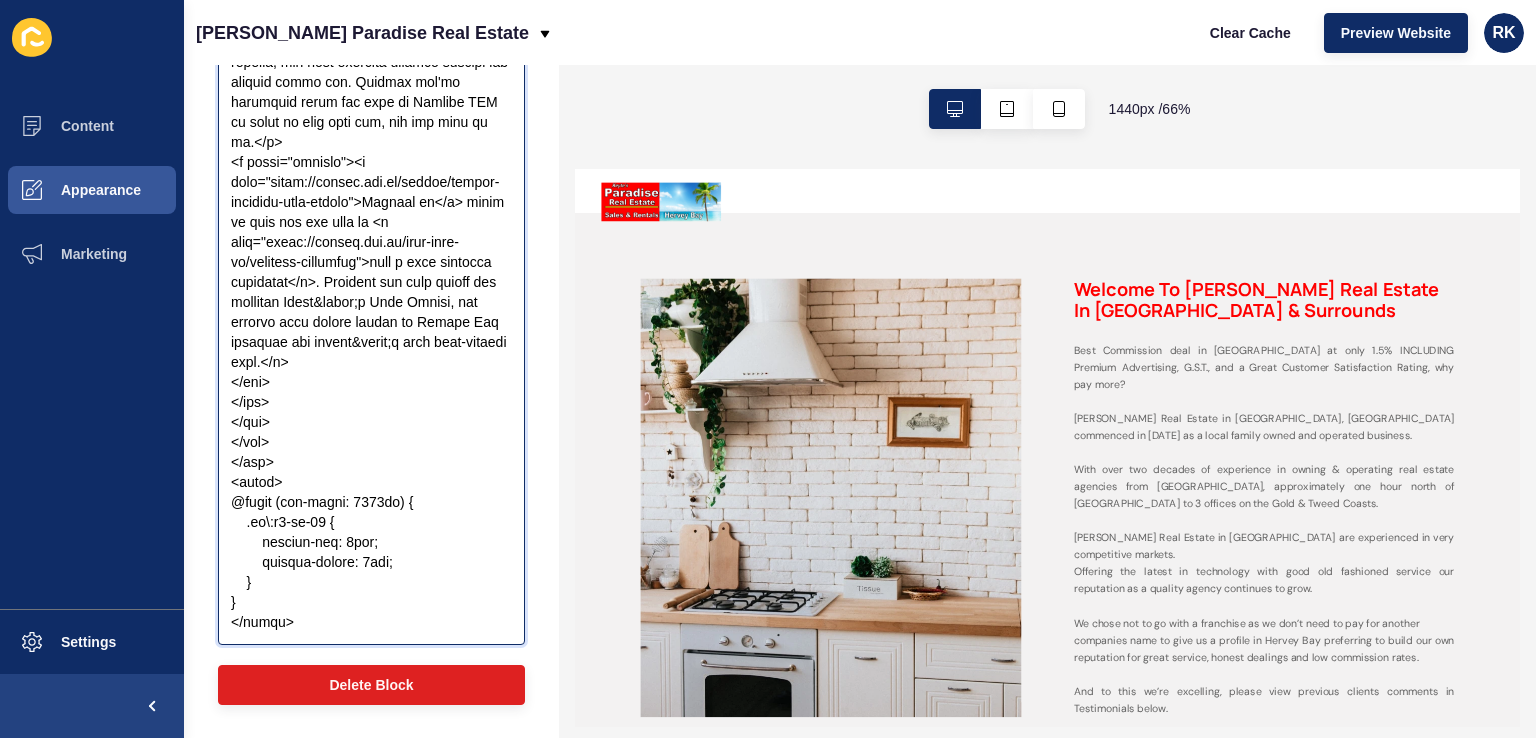 scroll, scrollTop: 4100, scrollLeft: 0, axis: vertical 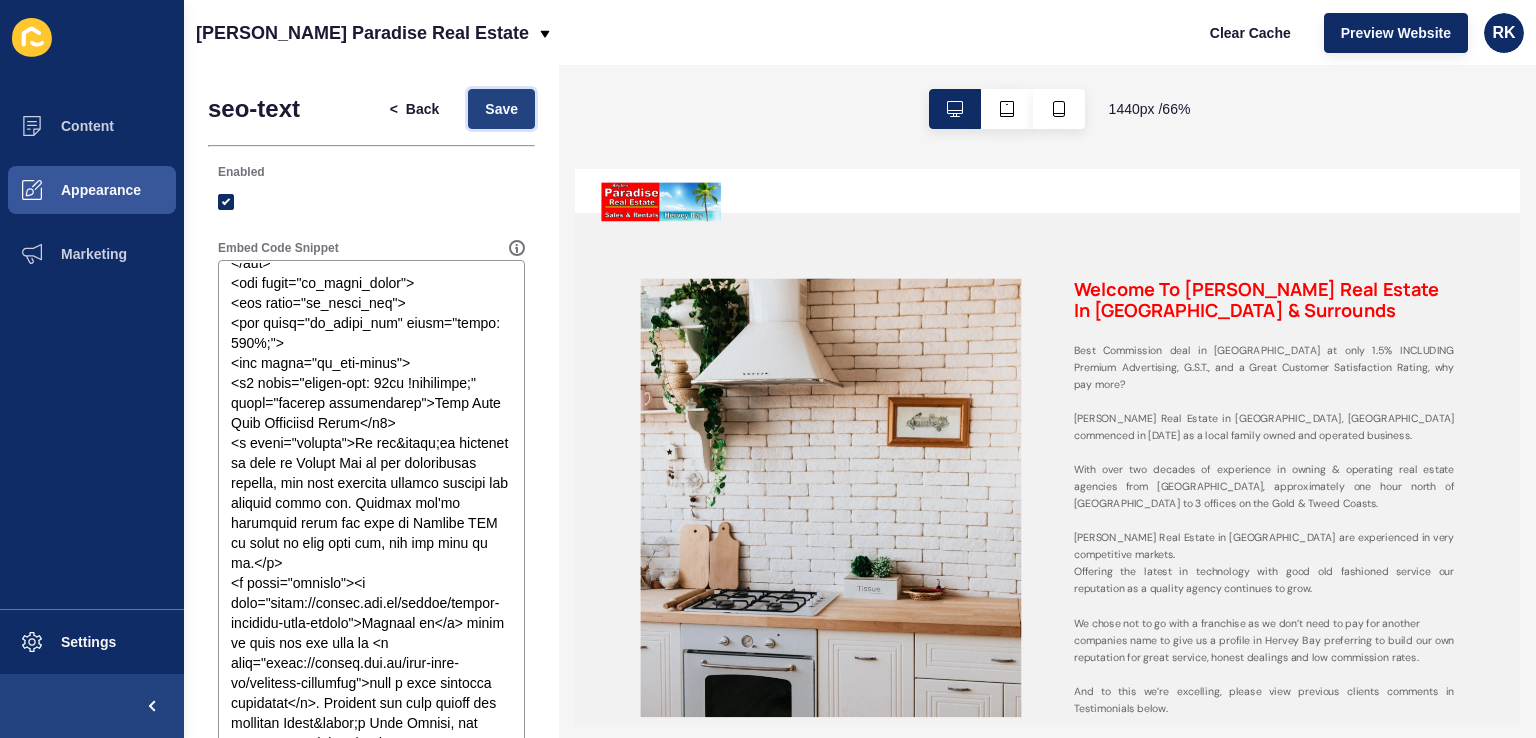 click on "Save" at bounding box center [501, 109] 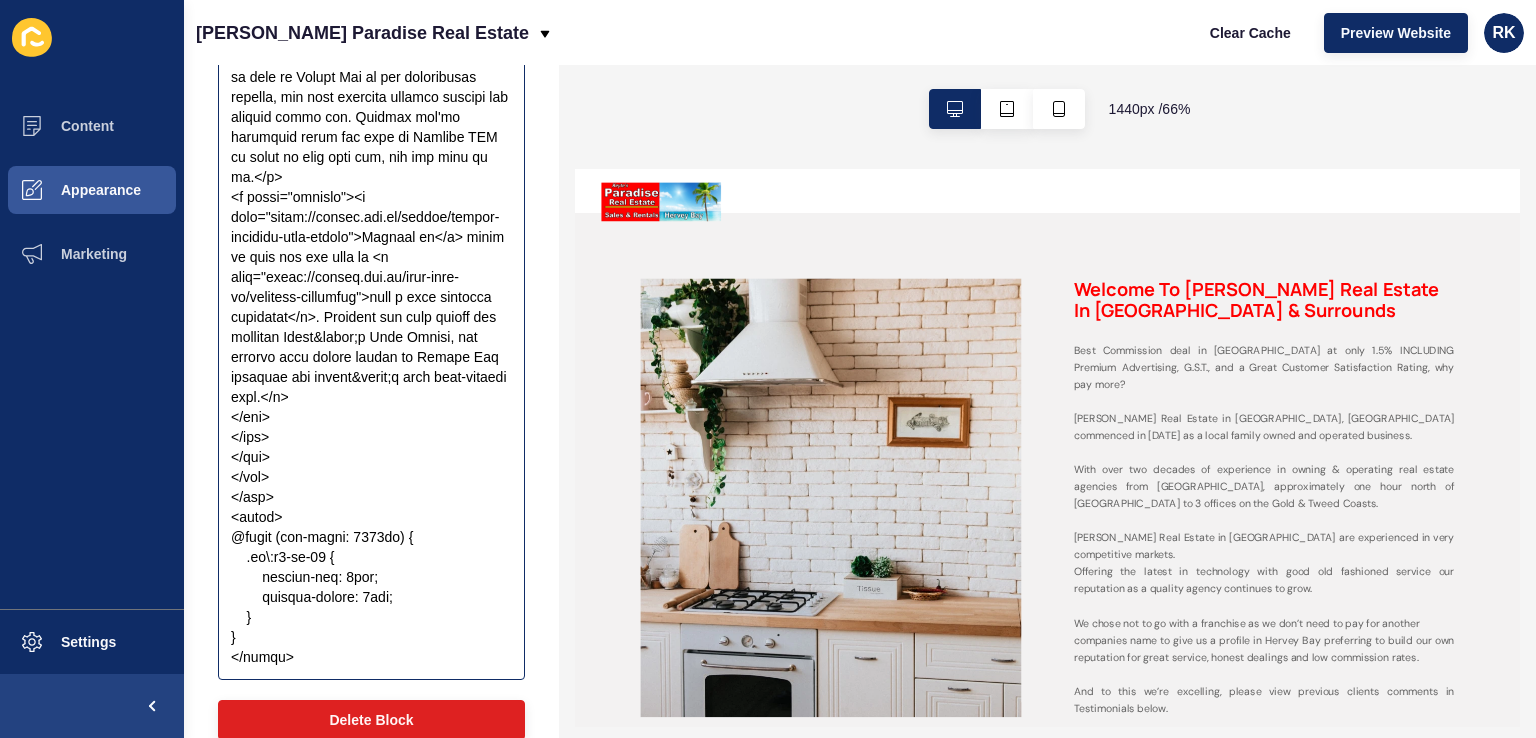 scroll, scrollTop: 421, scrollLeft: 0, axis: vertical 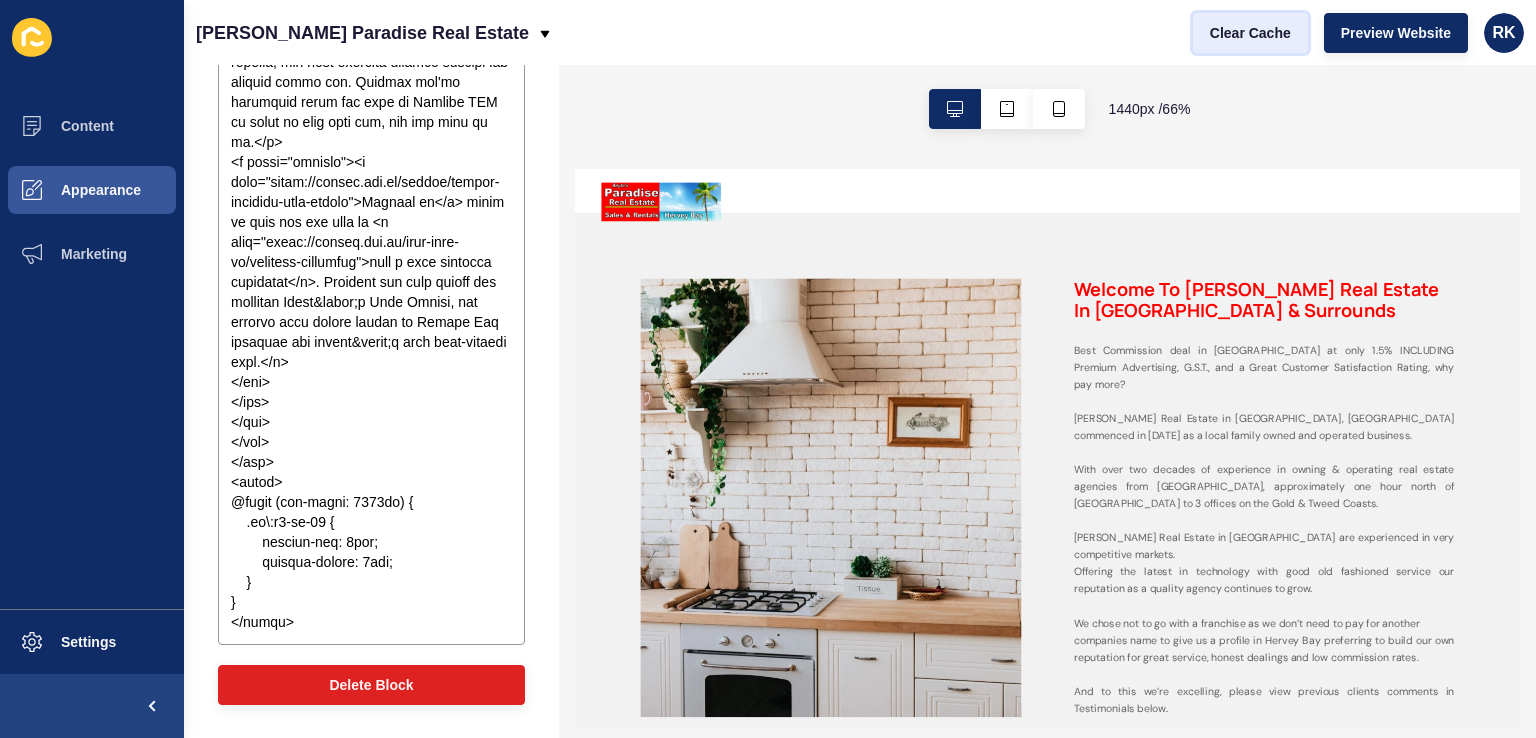 click on "Clear Cache" at bounding box center (1250, 33) 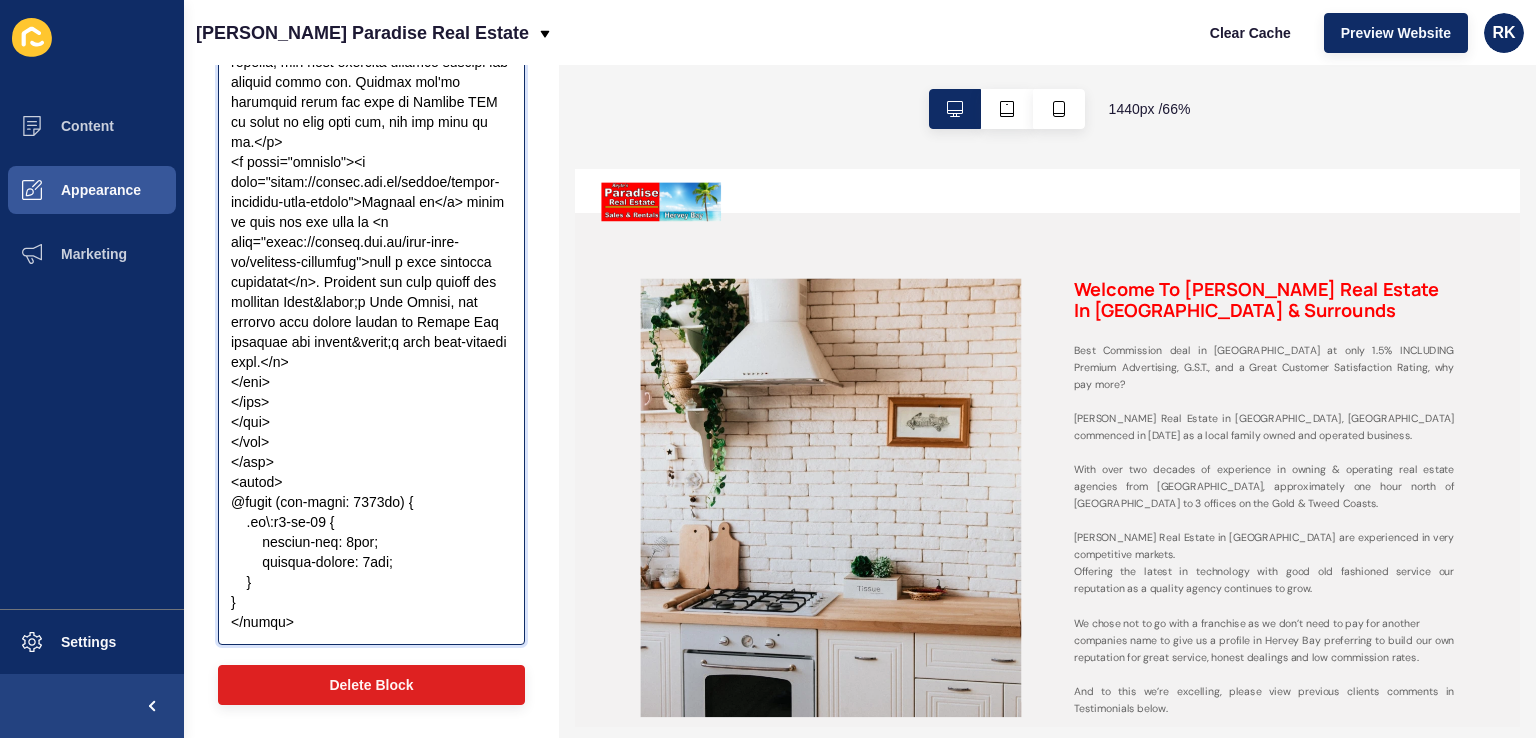 click on "Embed Code Snippet" at bounding box center (371, 242) 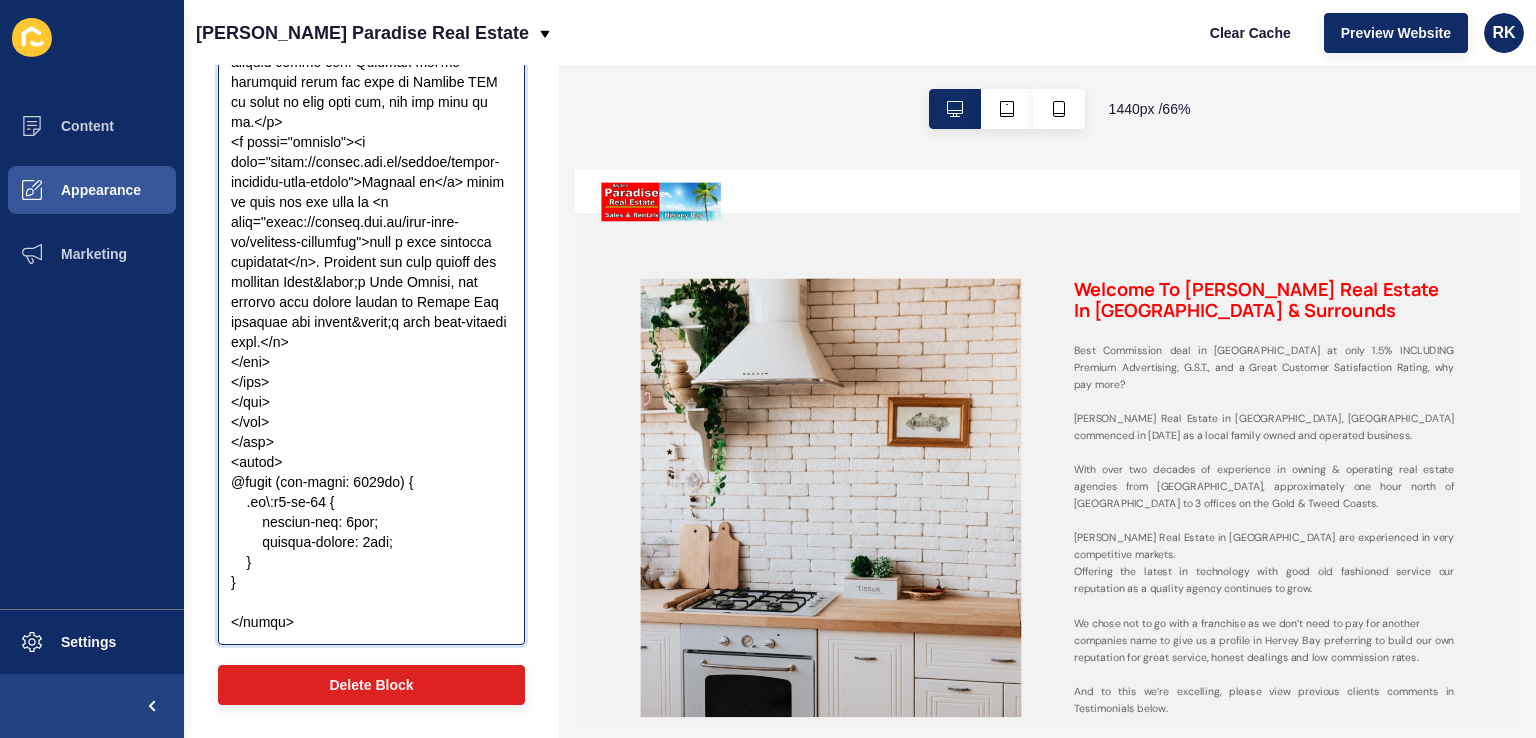 paste on ".lw_about_row {
display: flex;
flex-wrap: wrap;
align-items: center;
justify-content: space-between;
}
.lw_about_col {
flex: 1 1 50%;
box-sizing: border-box;
padding: 15px;
}
.lw_col-inner img {
width: 100%;
height: auto;
display: block;
}
/* Responsive for smaller screens */
@media screen and (max-width: 768px) {
.lw_about_col {
flex: 1 1 100%;
padding: 10px 0;
}
.lw_about_row {
flex-direction: column;
}
}" 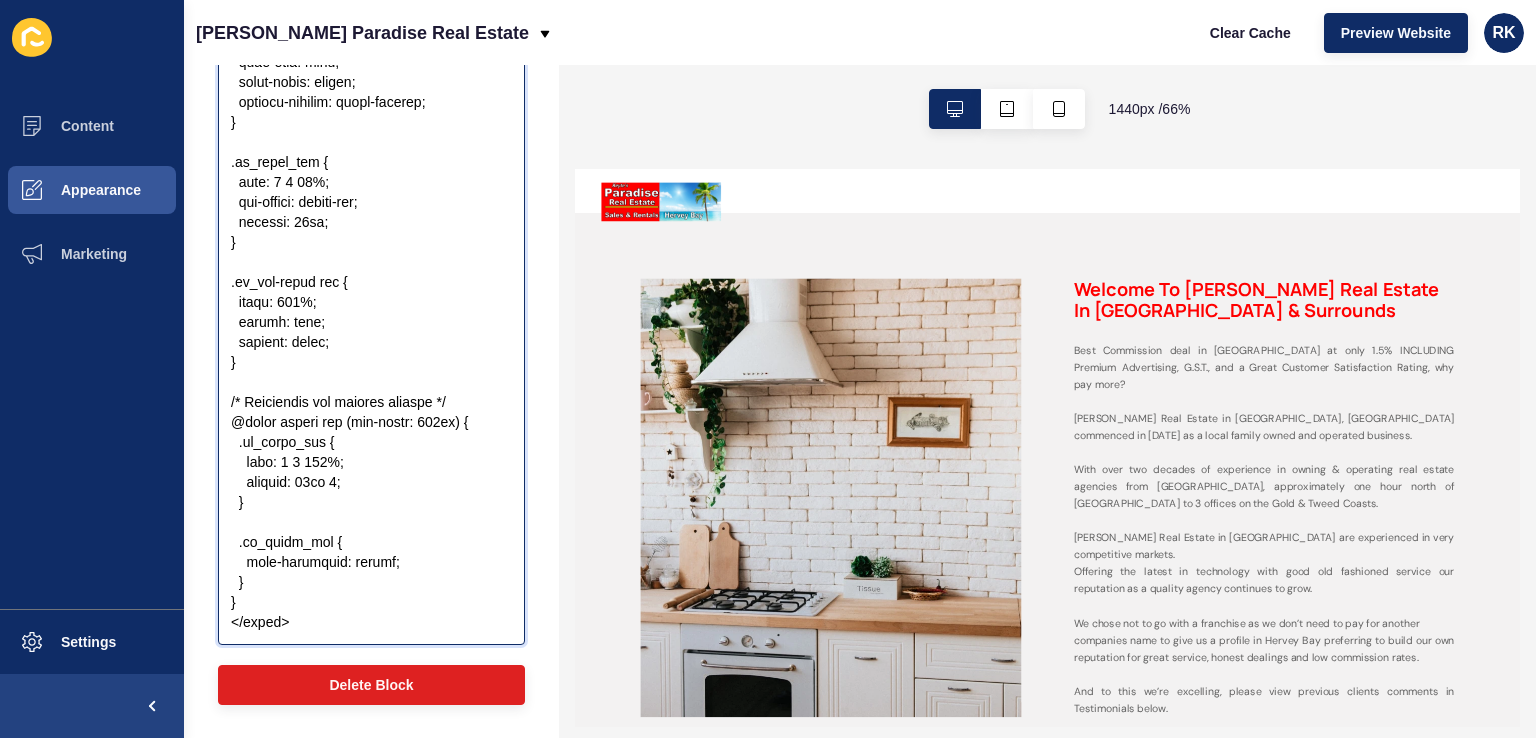 scroll, scrollTop: 4620, scrollLeft: 0, axis: vertical 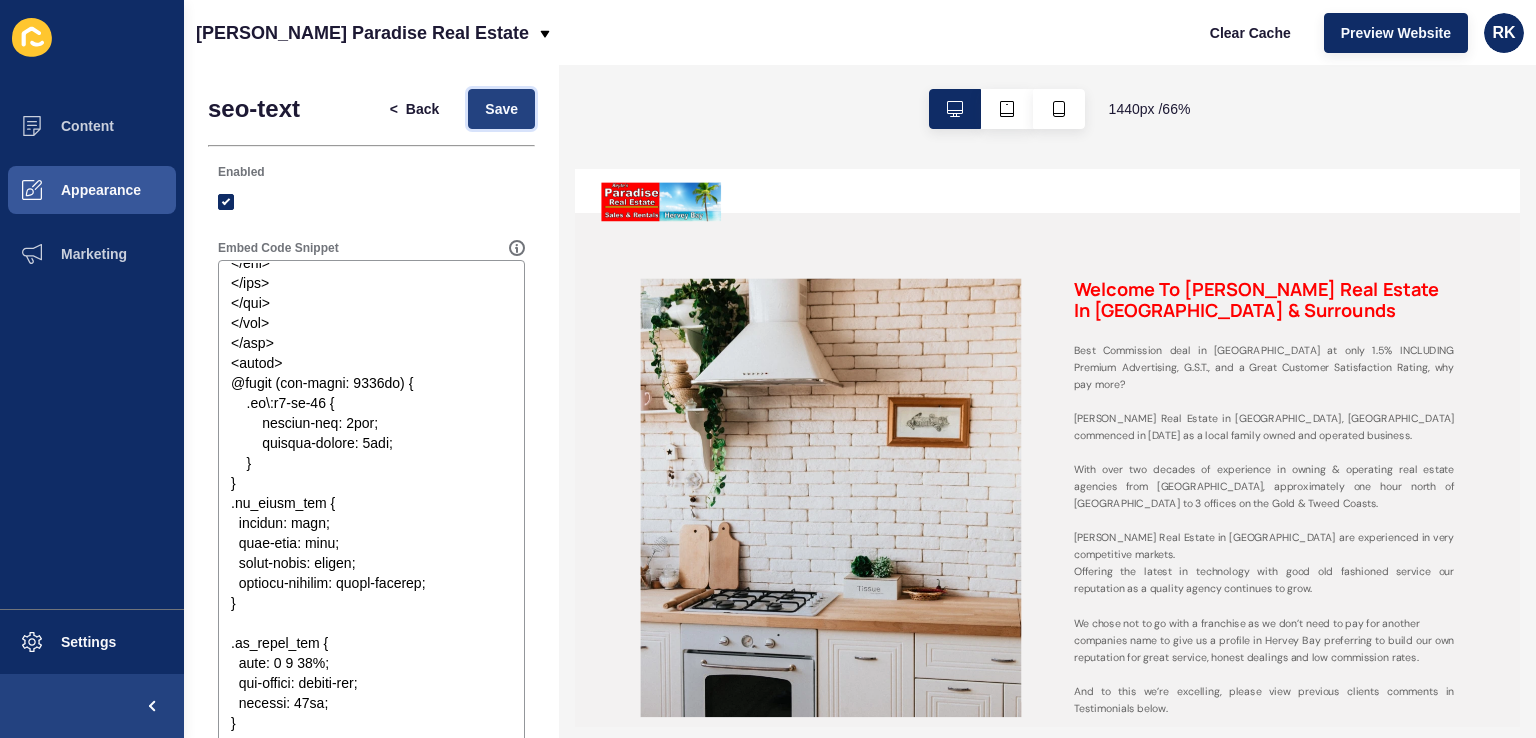 click on "Save" at bounding box center (501, 109) 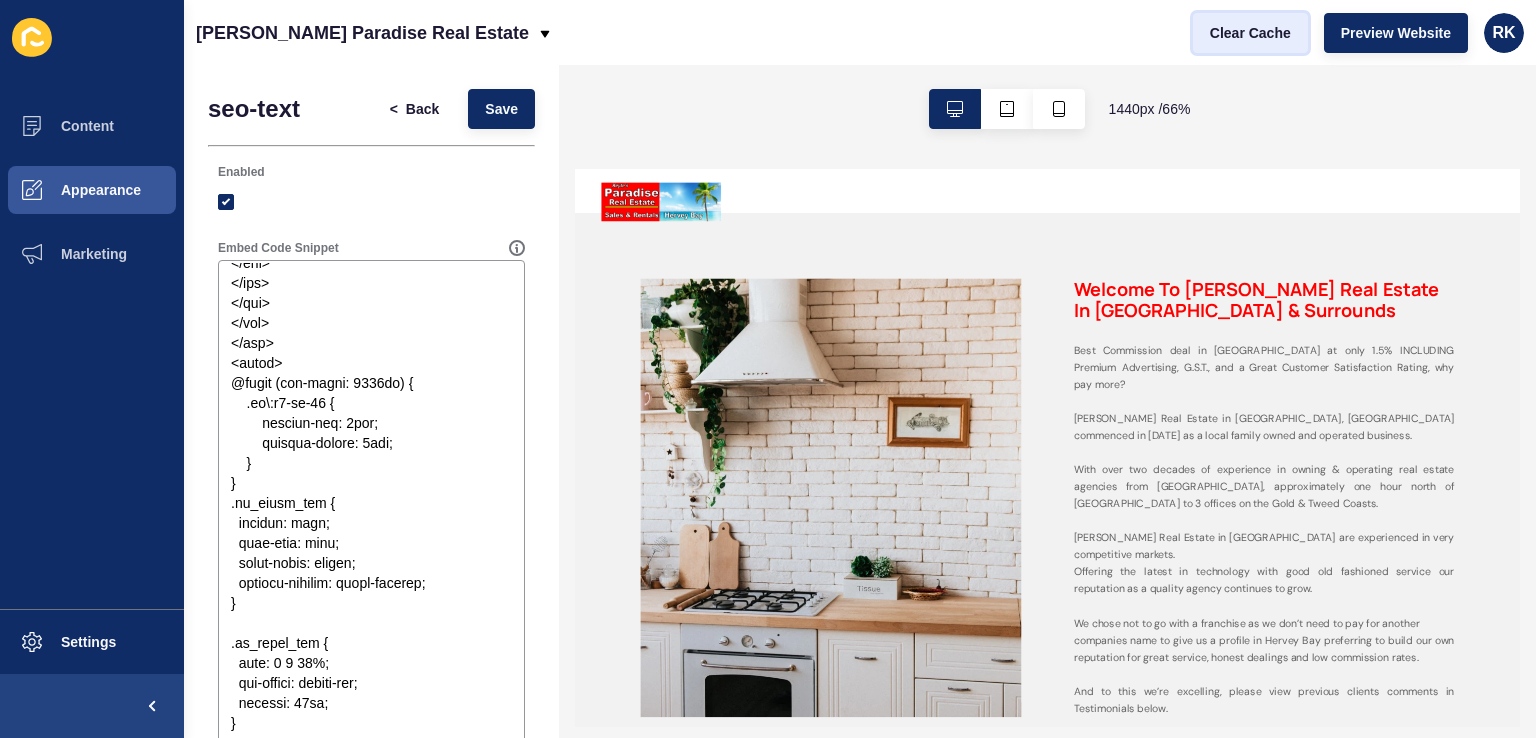 click on "Clear Cache" at bounding box center (1250, 33) 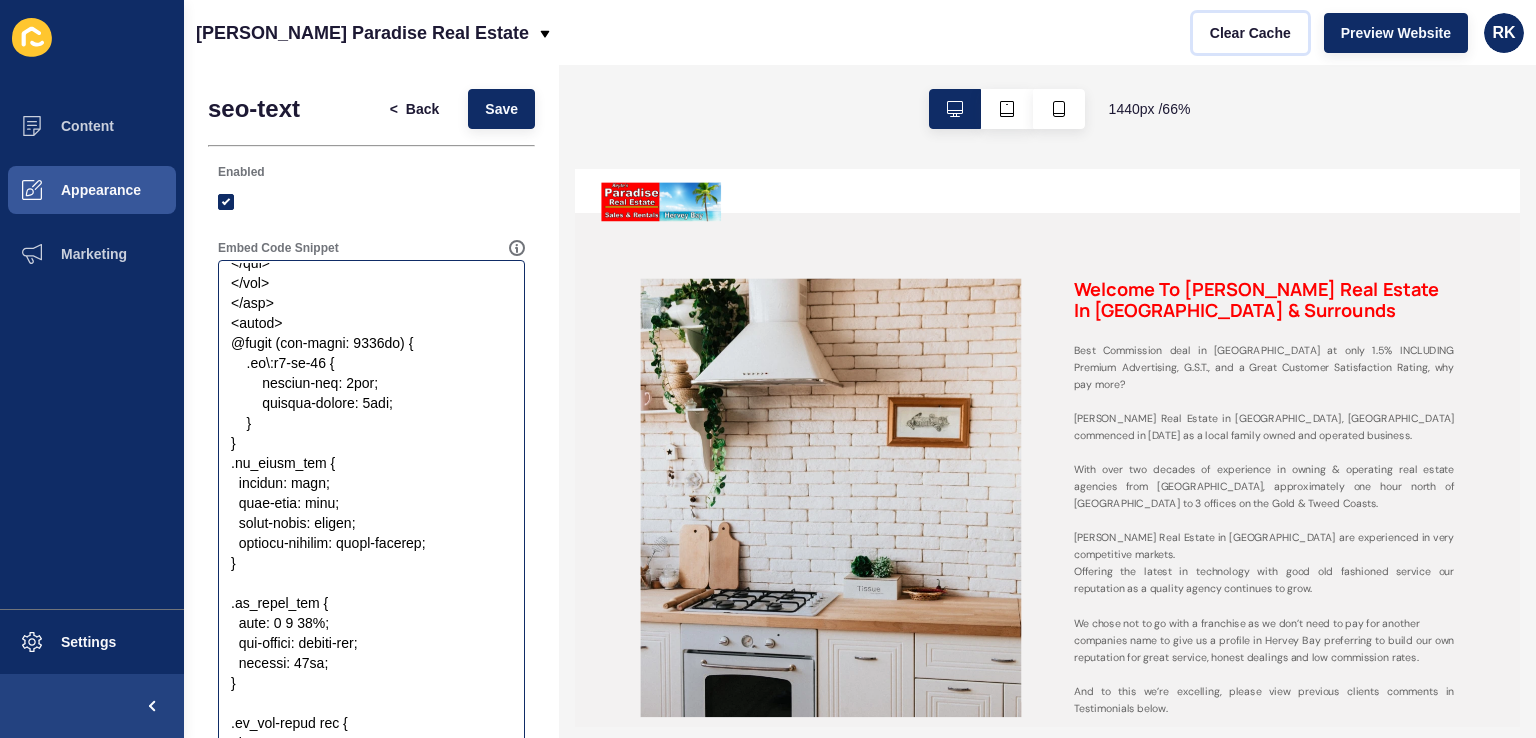 scroll, scrollTop: 4620, scrollLeft: 0, axis: vertical 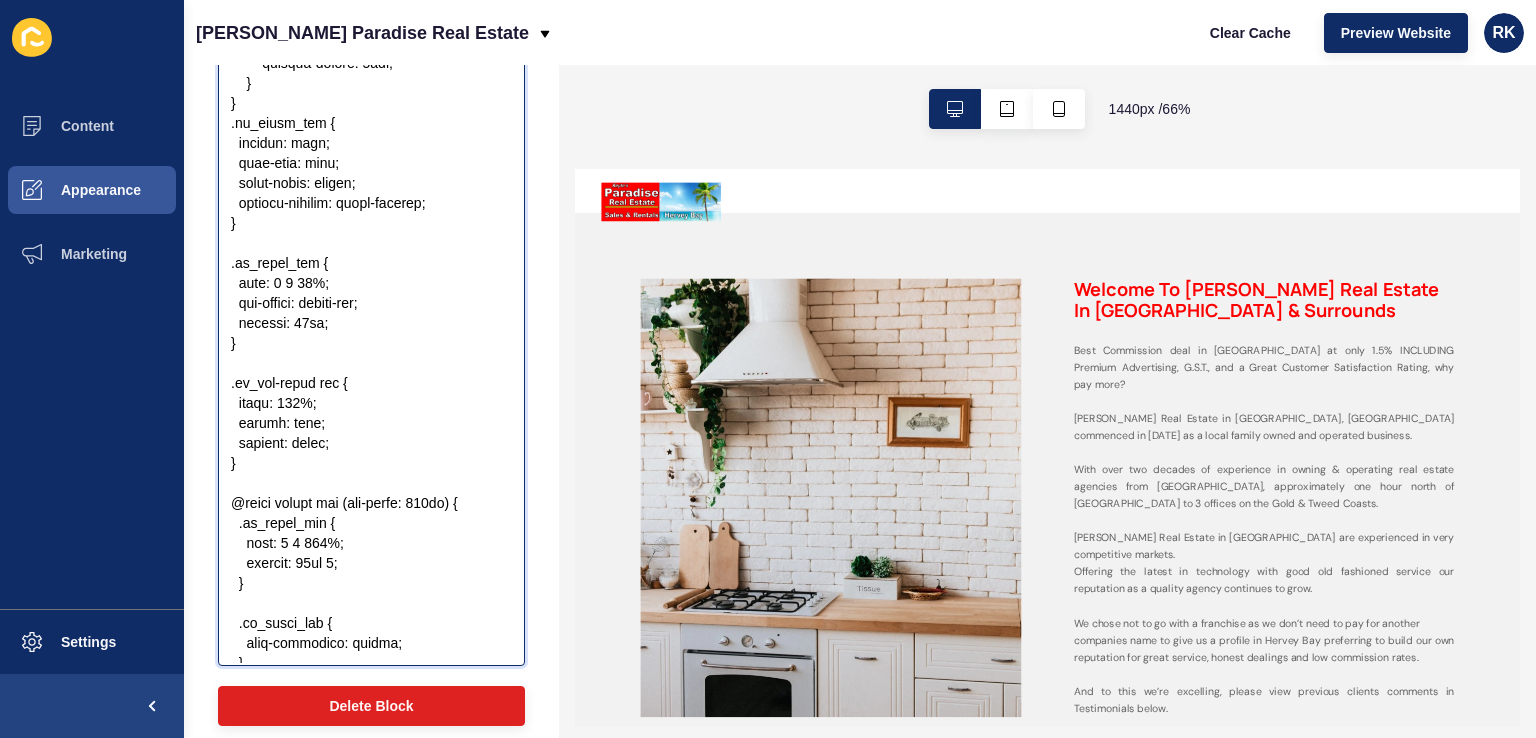 drag, startPoint x: 230, startPoint y: 401, endPoint x: 444, endPoint y: 399, distance: 214.00934 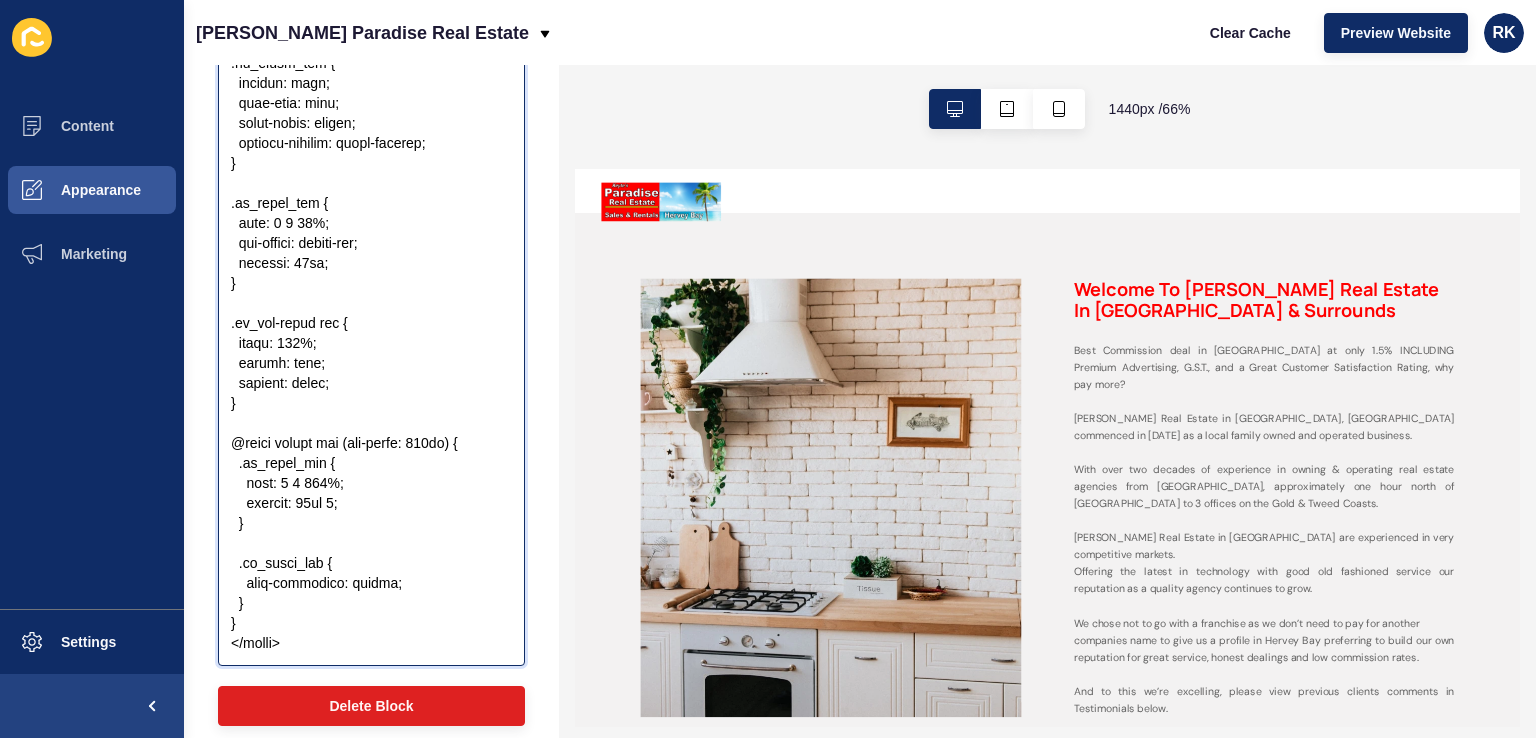 scroll, scrollTop: 4700, scrollLeft: 0, axis: vertical 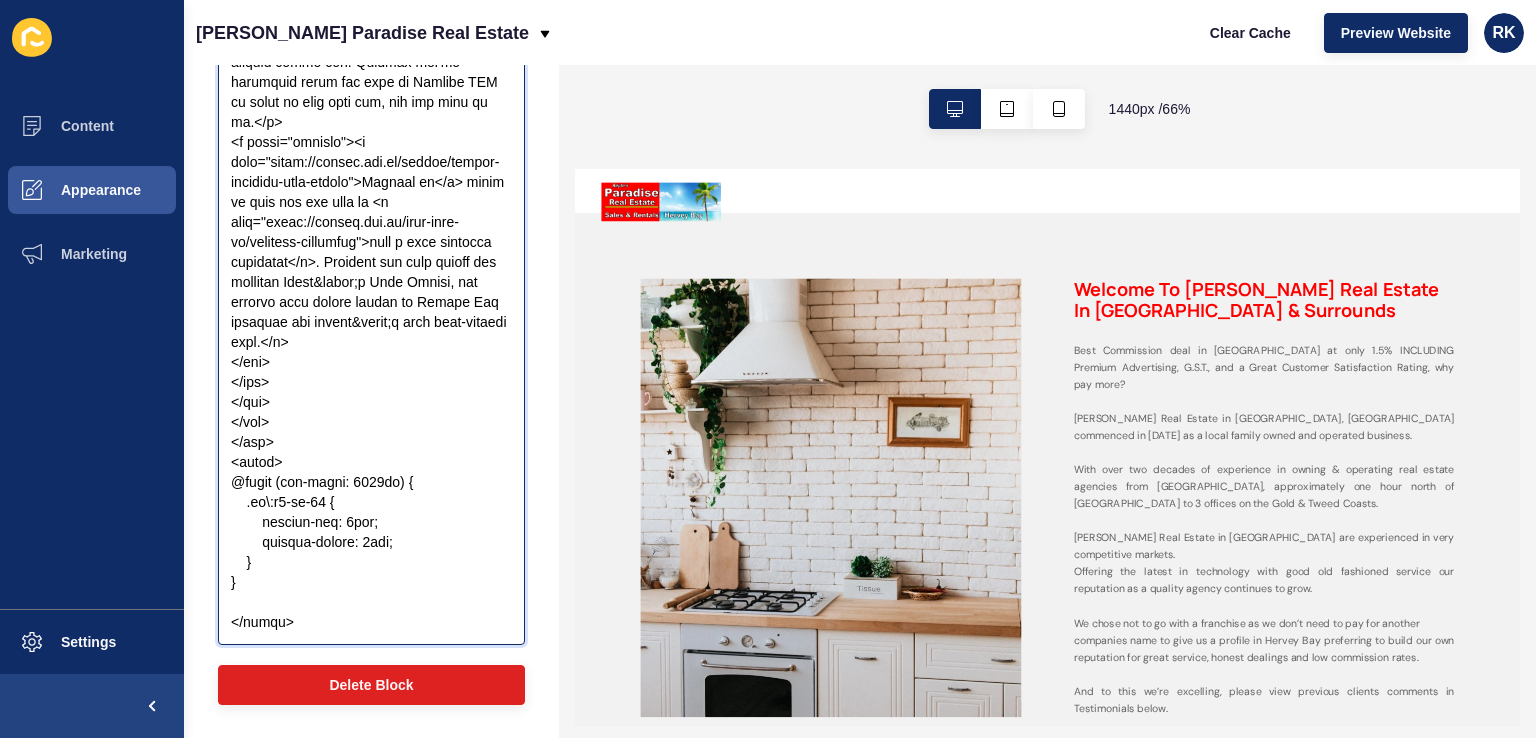 paste on ".lw_about_row {
display: flex;
flex-wrap: wrap;
align-items: stretch; /* Makes both columns equal height */
justify-content: space-between;
}
.lw_about_col {
flex: 1 1 50%;
box-sizing: border-box;
padding: 15px;
}
.lw_col-inner {
height: 100%;
display: flex;
align-items: center;
justify-content: center;
}
.lw_col-inner img {
width: 100%;
height: auto;
object-fit: cover; /* Optional: ensures nice cropping if needed */
display: block;
}
/* Responsive for smaller screens */
@media screen and (max-width: 768px) {
.lw_about_col {
flex: 1 1 100%;
padding: 10px 0;
}
.lw_about_row {
flex-direction: column;
align-items: center;
}
.lw_col-inner img {
width: 100%;
max-width: 100%;
height: auto;
}
}" 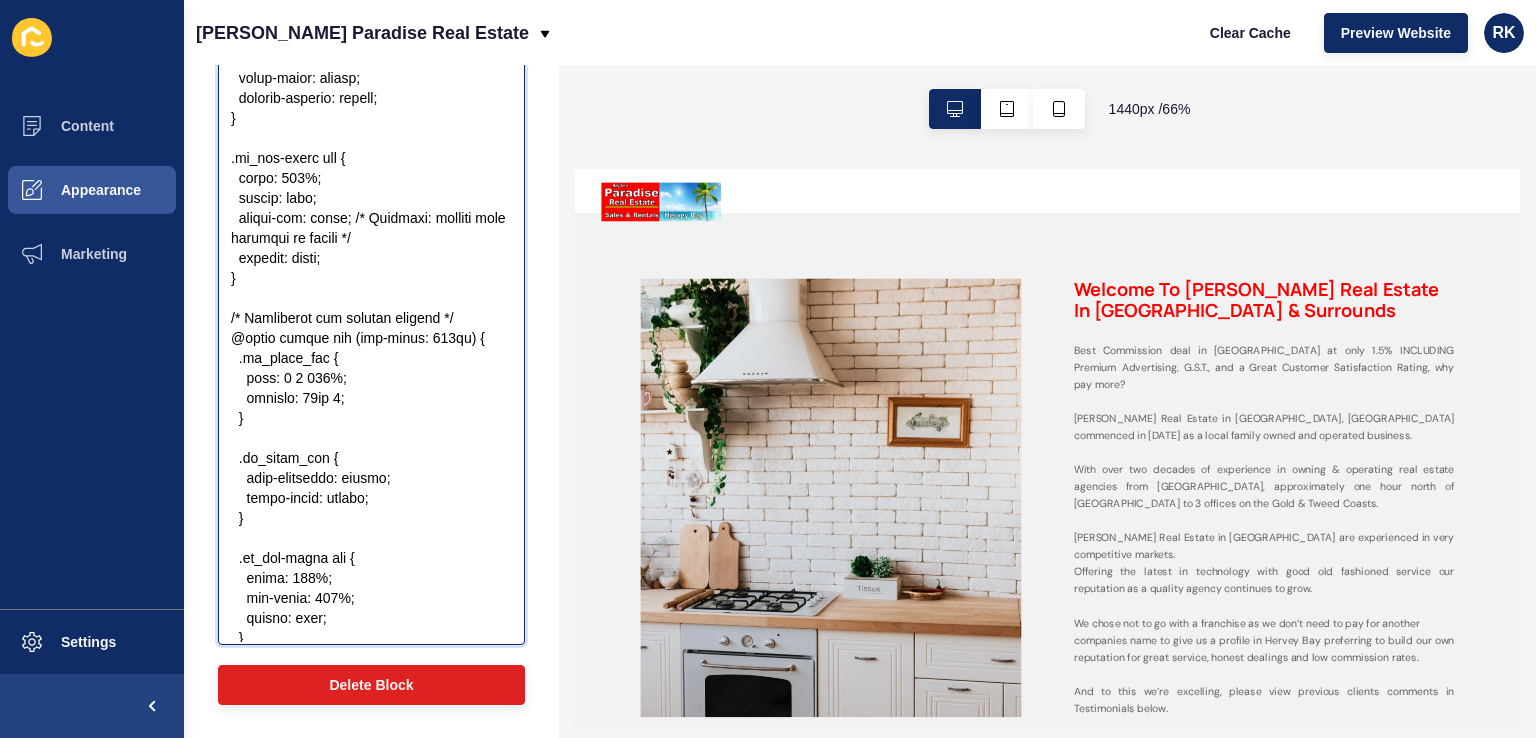 scroll, scrollTop: 4660, scrollLeft: 0, axis: vertical 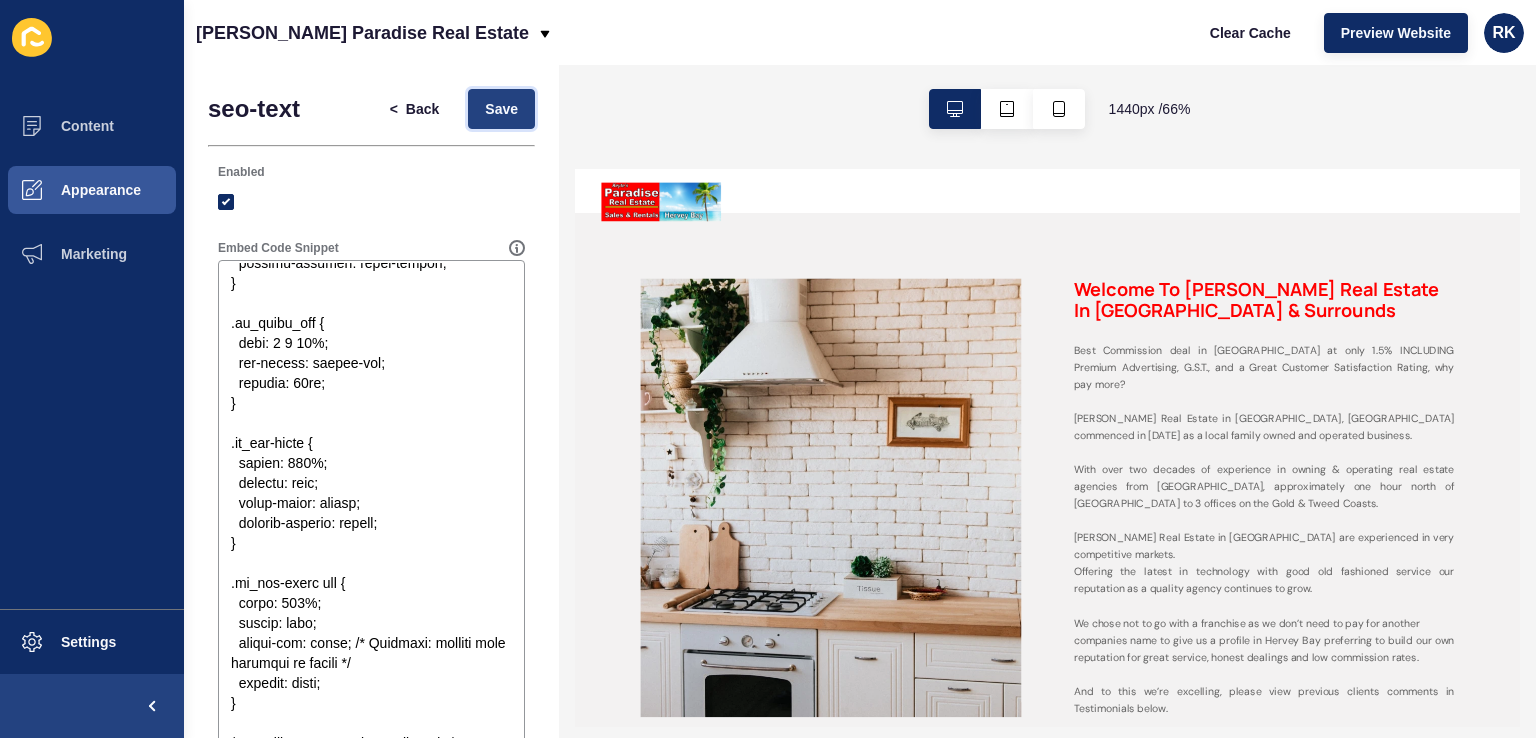 click on "Save" at bounding box center [501, 109] 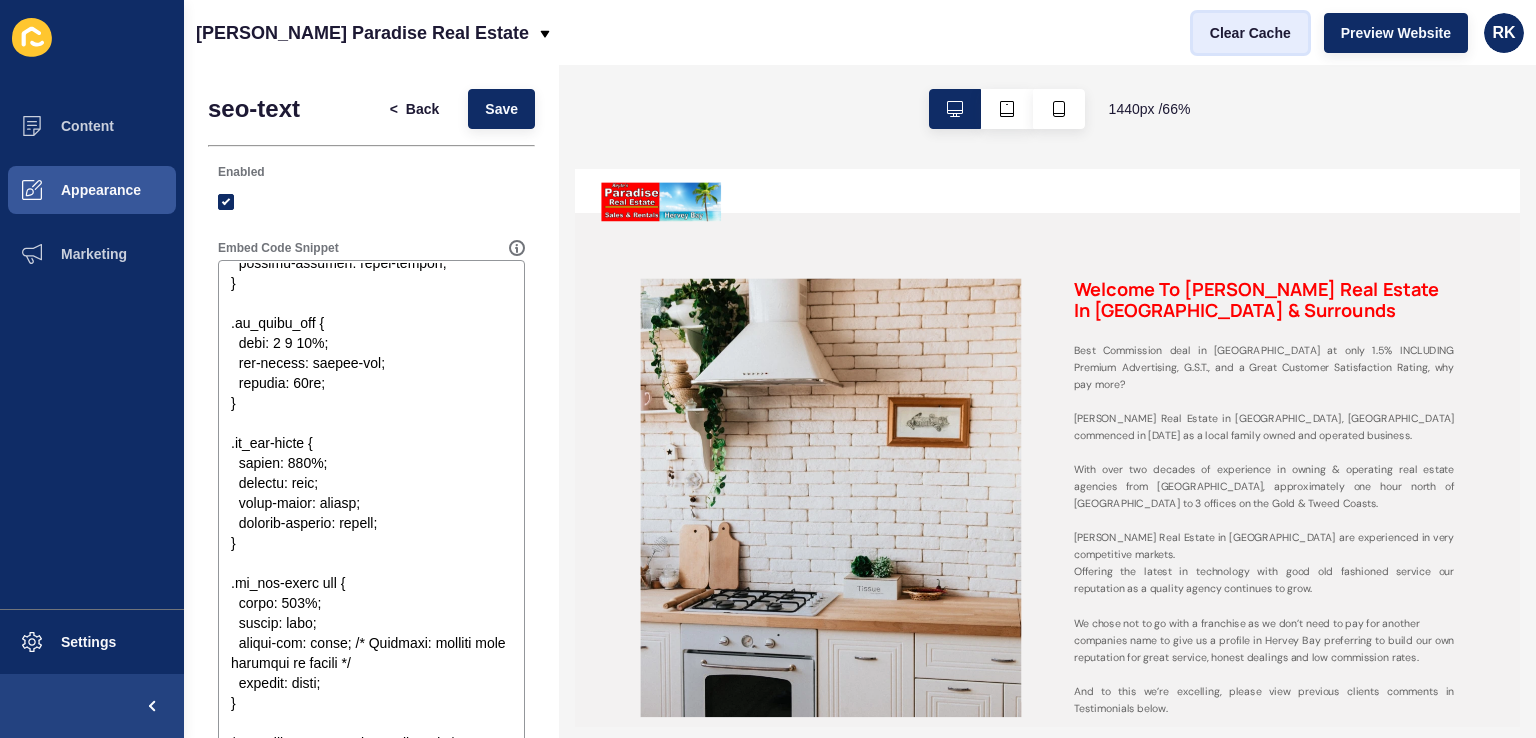 click on "Clear Cache" at bounding box center [1250, 33] 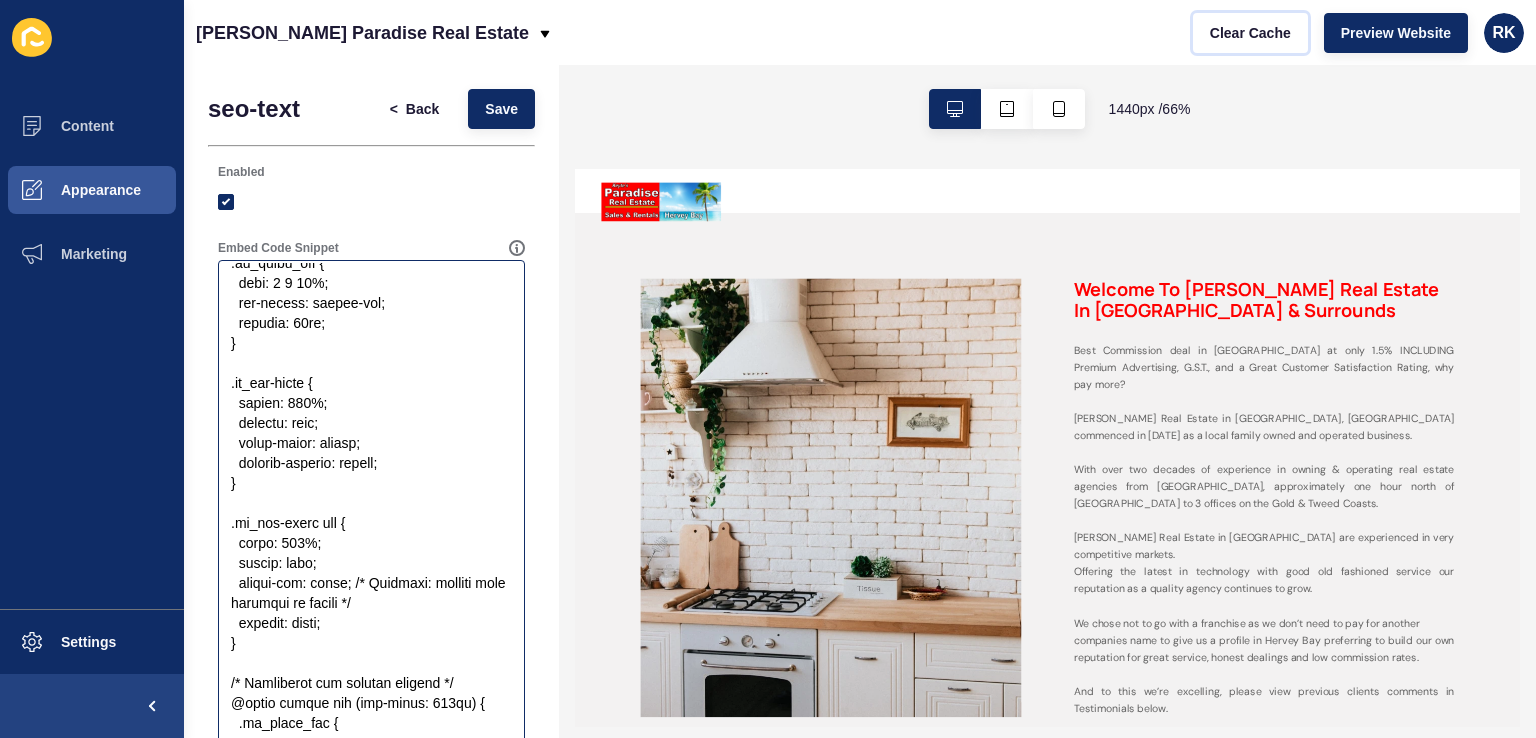 scroll, scrollTop: 5060, scrollLeft: 0, axis: vertical 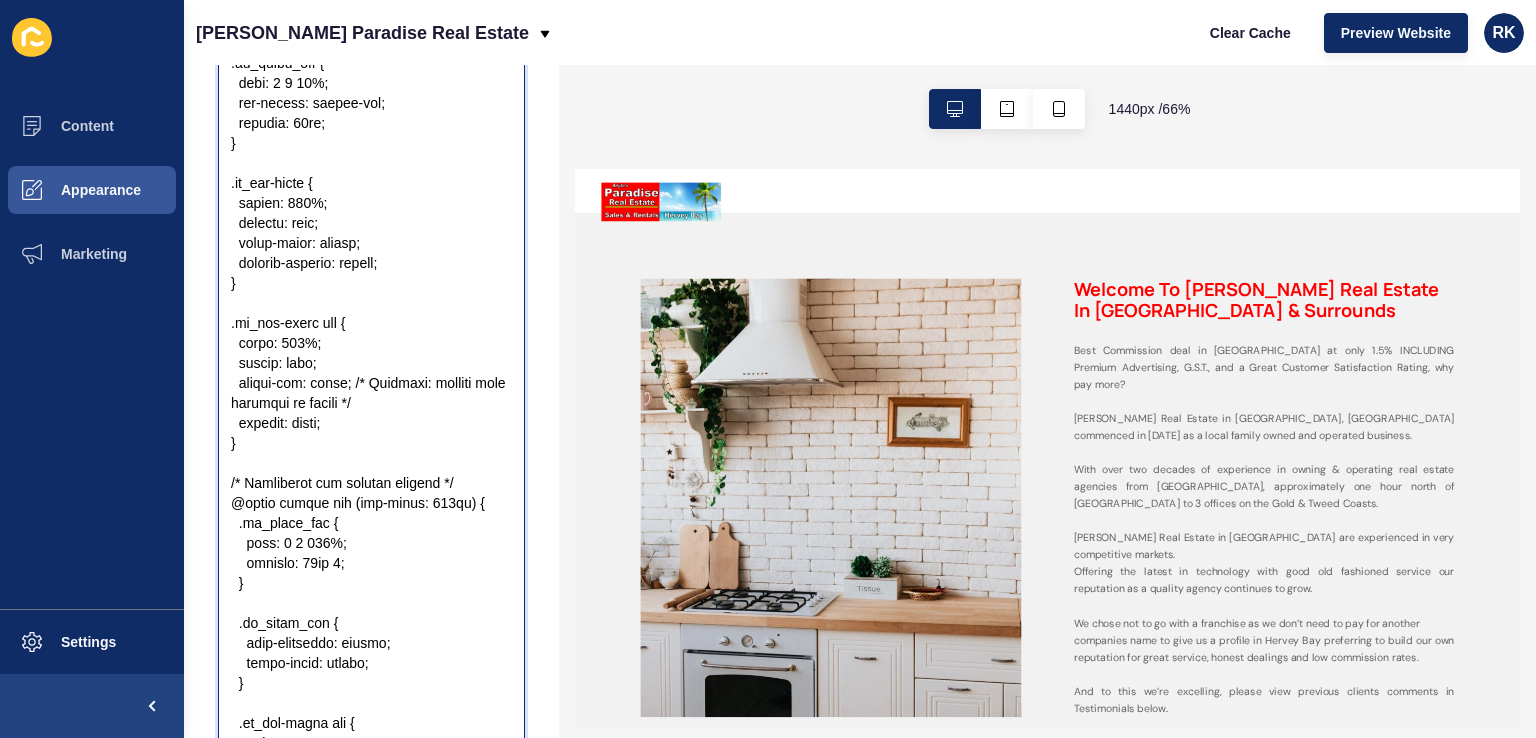 drag, startPoint x: 228, startPoint y: 461, endPoint x: 480, endPoint y: 460, distance: 252.00198 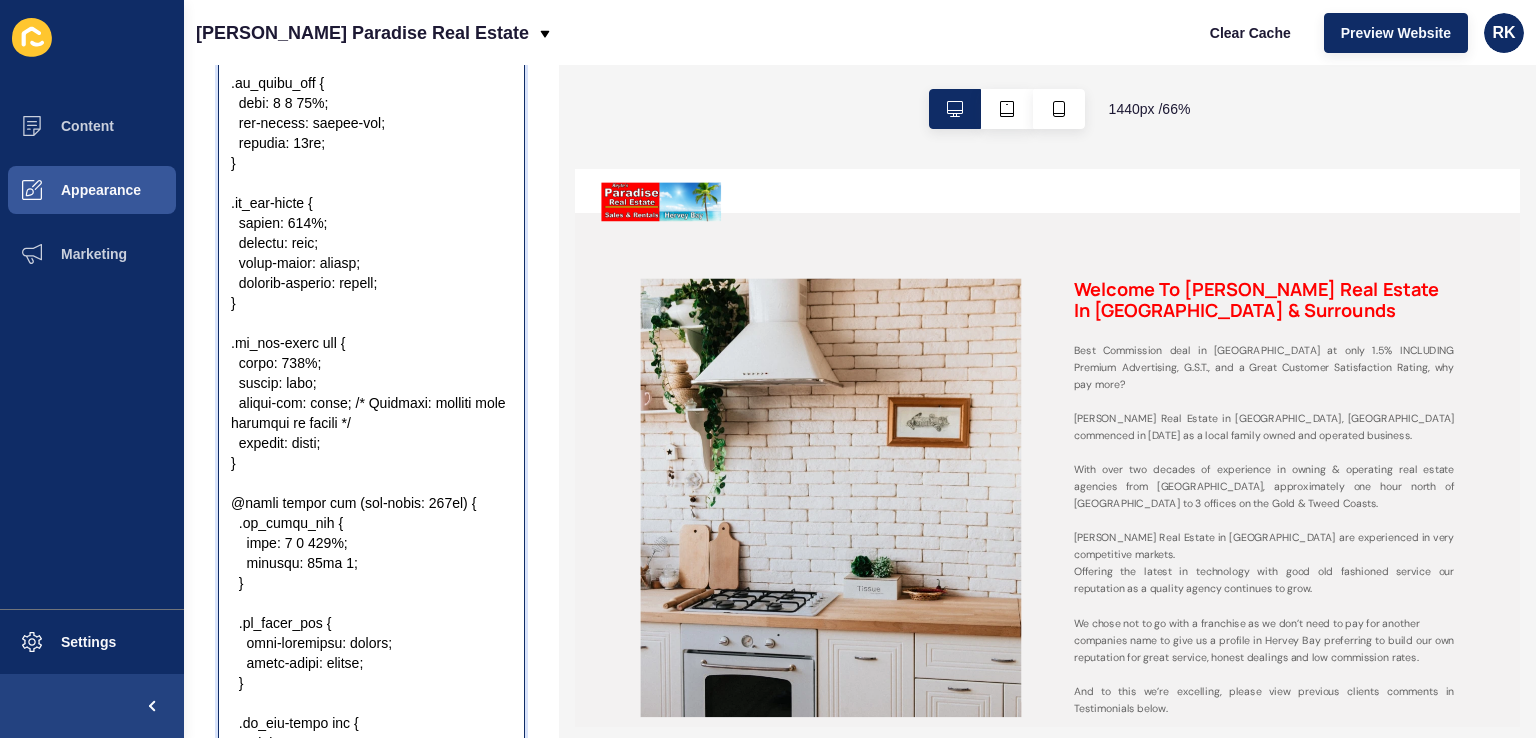 scroll, scrollTop: 220, scrollLeft: 0, axis: vertical 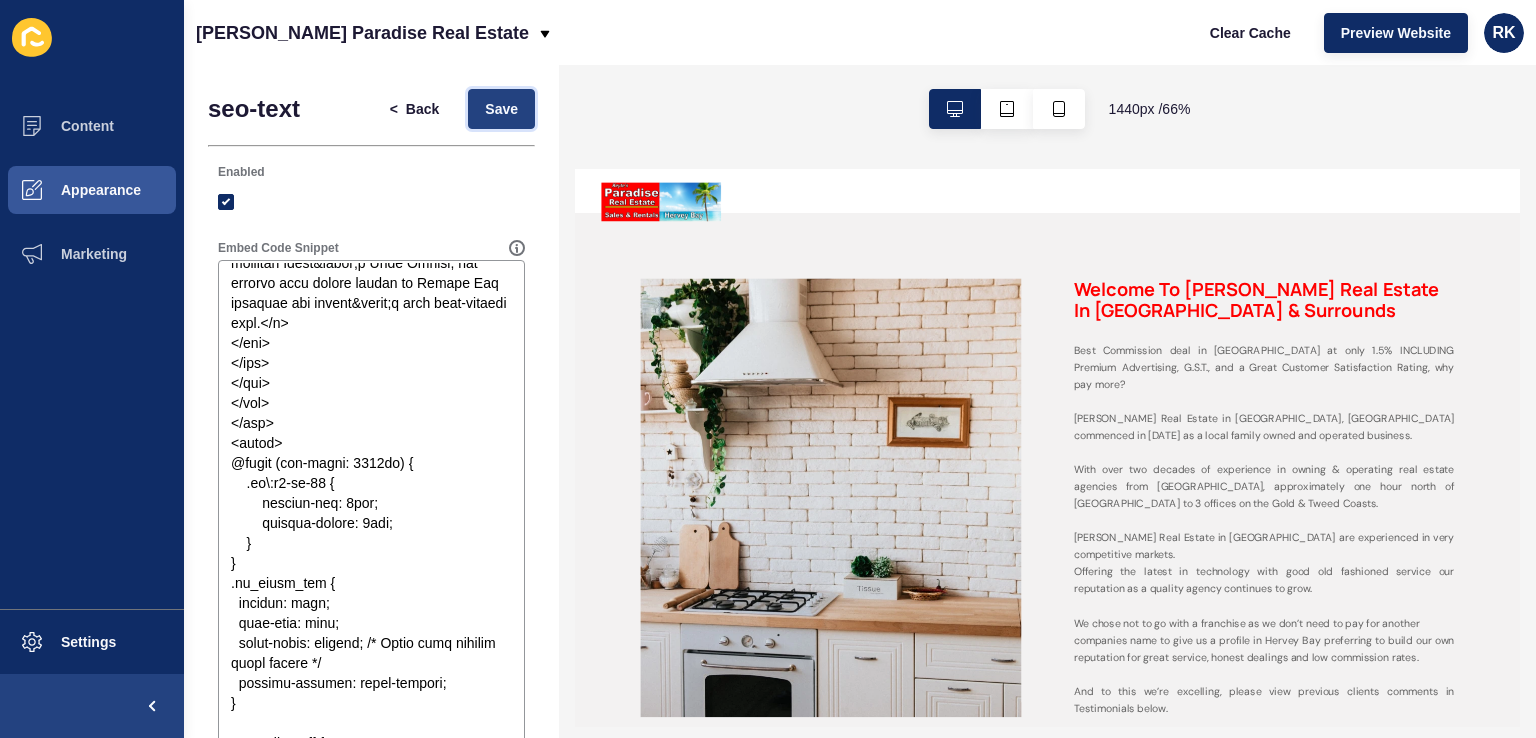 click on "Save" at bounding box center (501, 109) 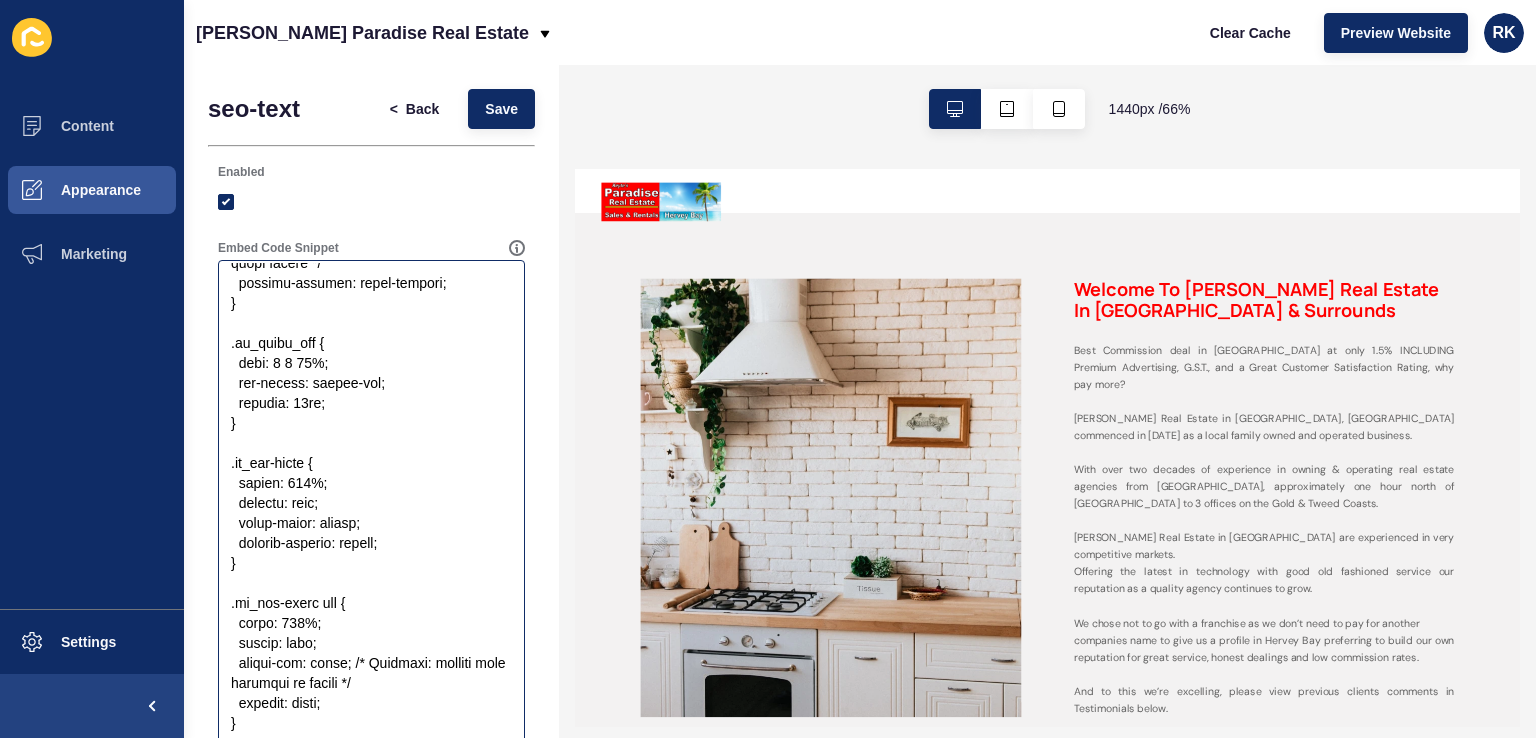 scroll, scrollTop: 4740, scrollLeft: 0, axis: vertical 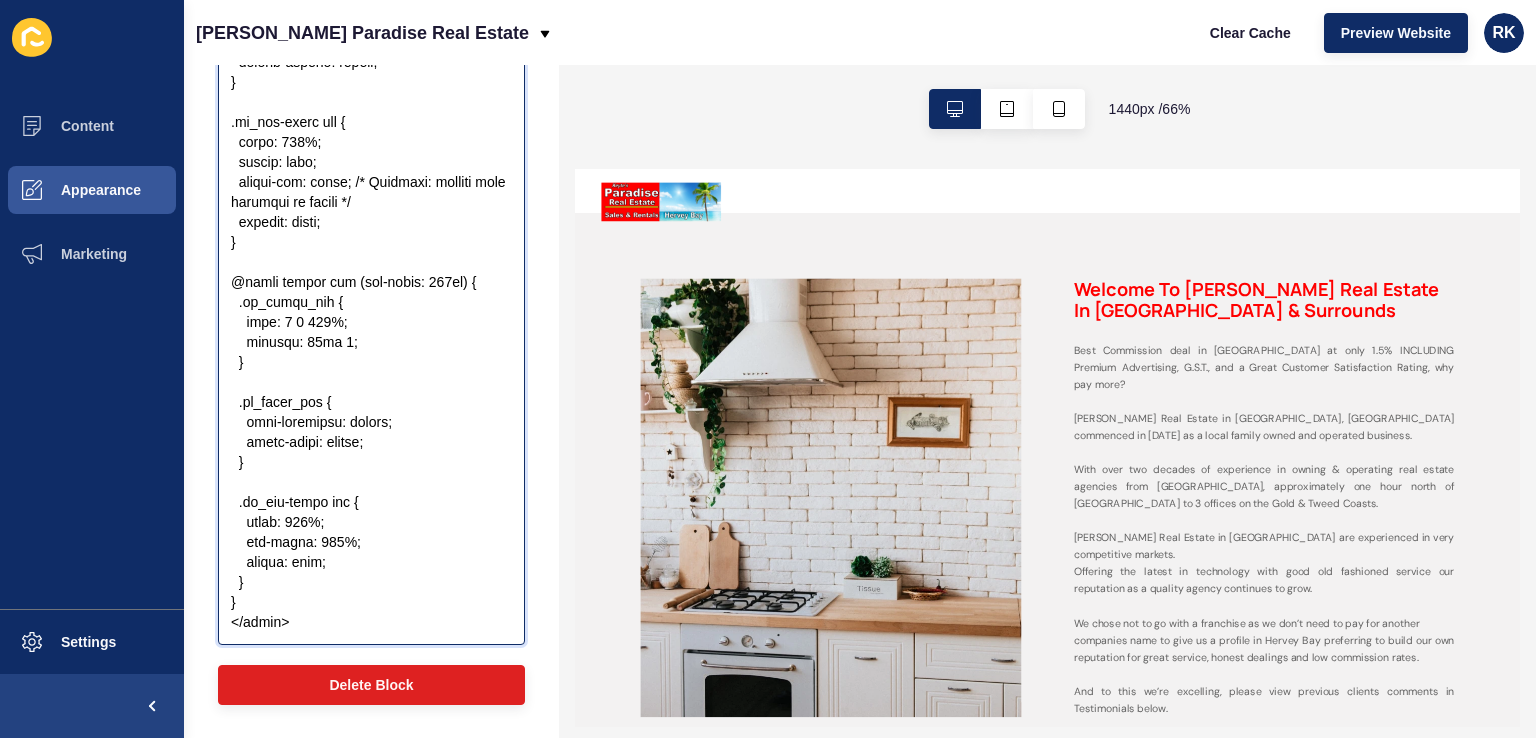 drag, startPoint x: 231, startPoint y: 401, endPoint x: 405, endPoint y: 601, distance: 265.09622 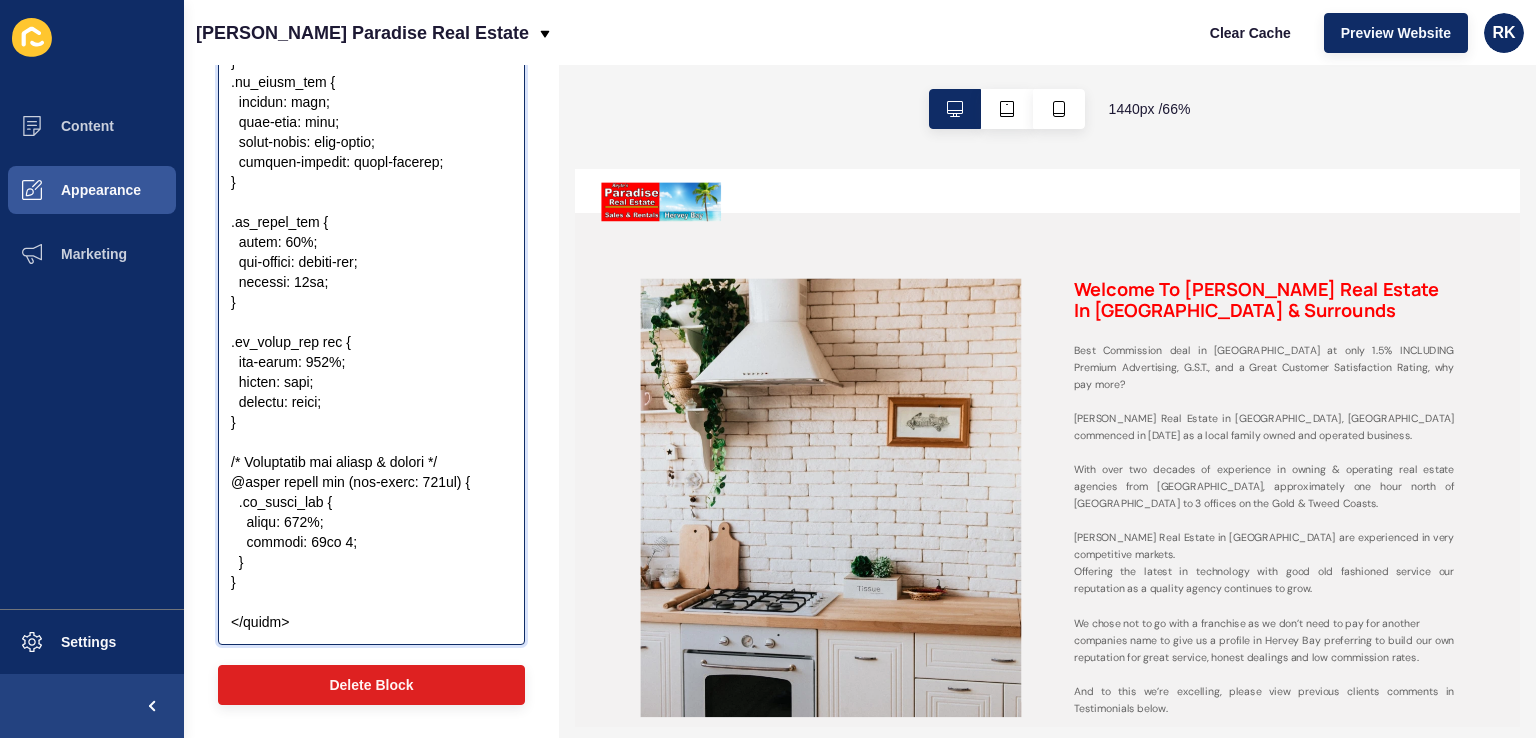 scroll, scrollTop: 4660, scrollLeft: 0, axis: vertical 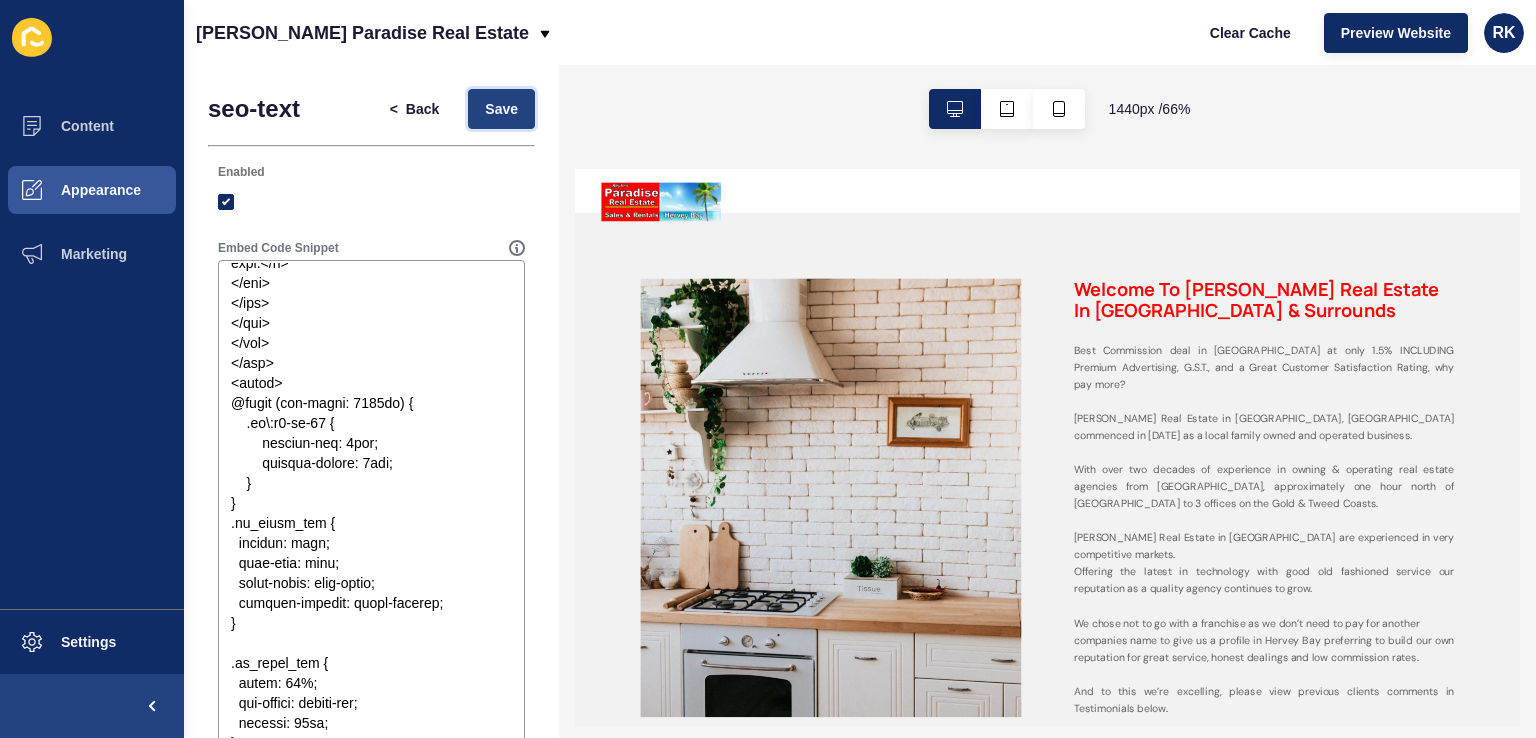 click on "Save" at bounding box center (501, 109) 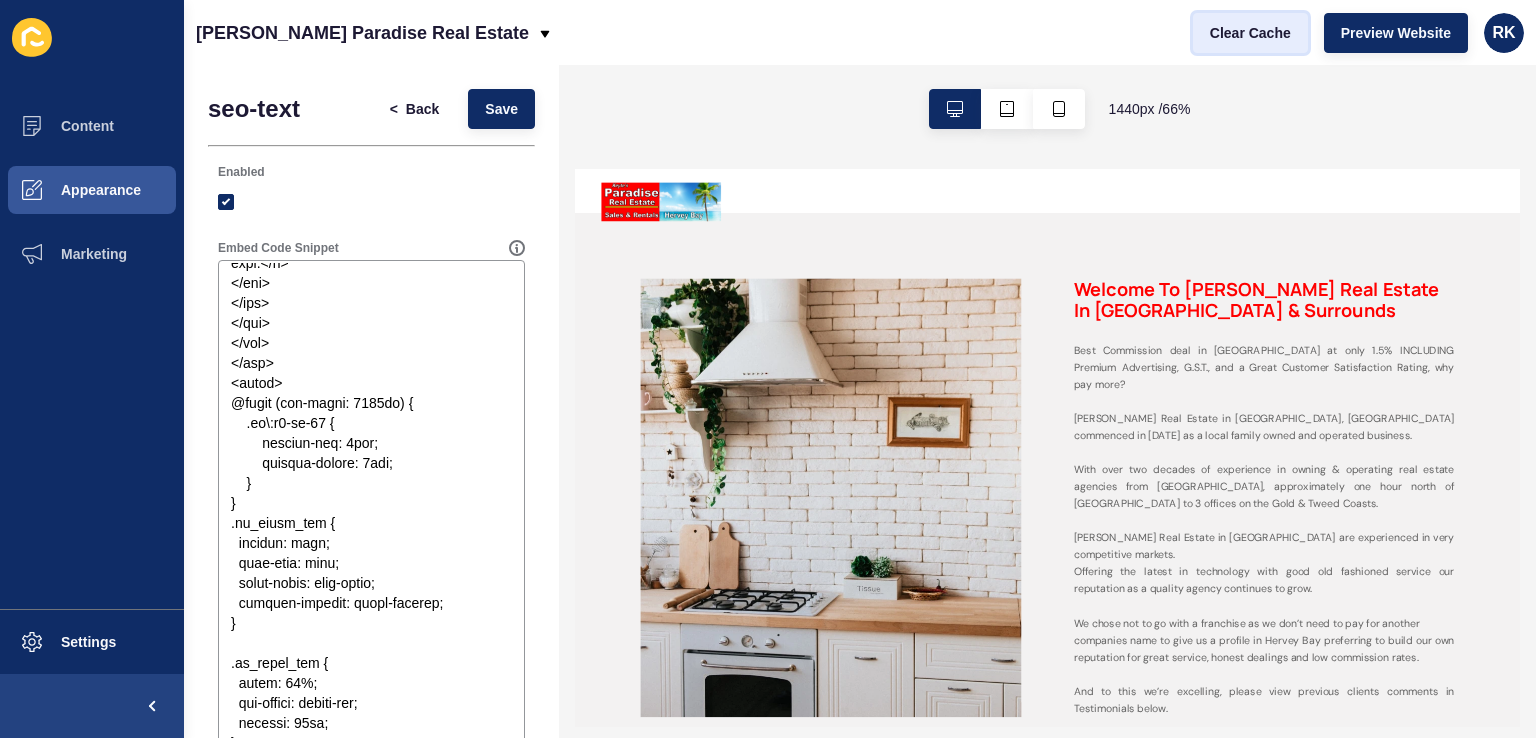 click on "Clear Cache" at bounding box center [1250, 33] 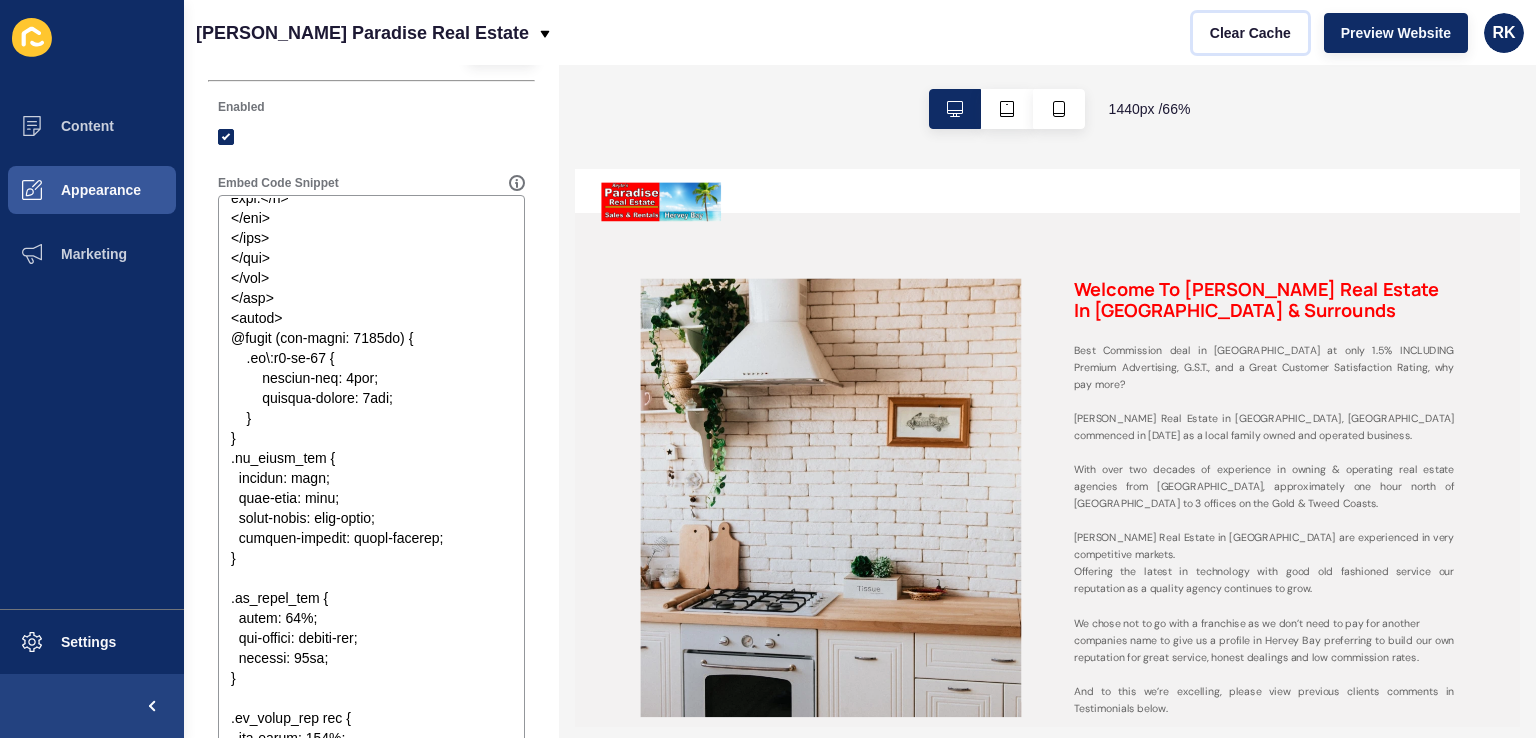 scroll, scrollTop: 100, scrollLeft: 0, axis: vertical 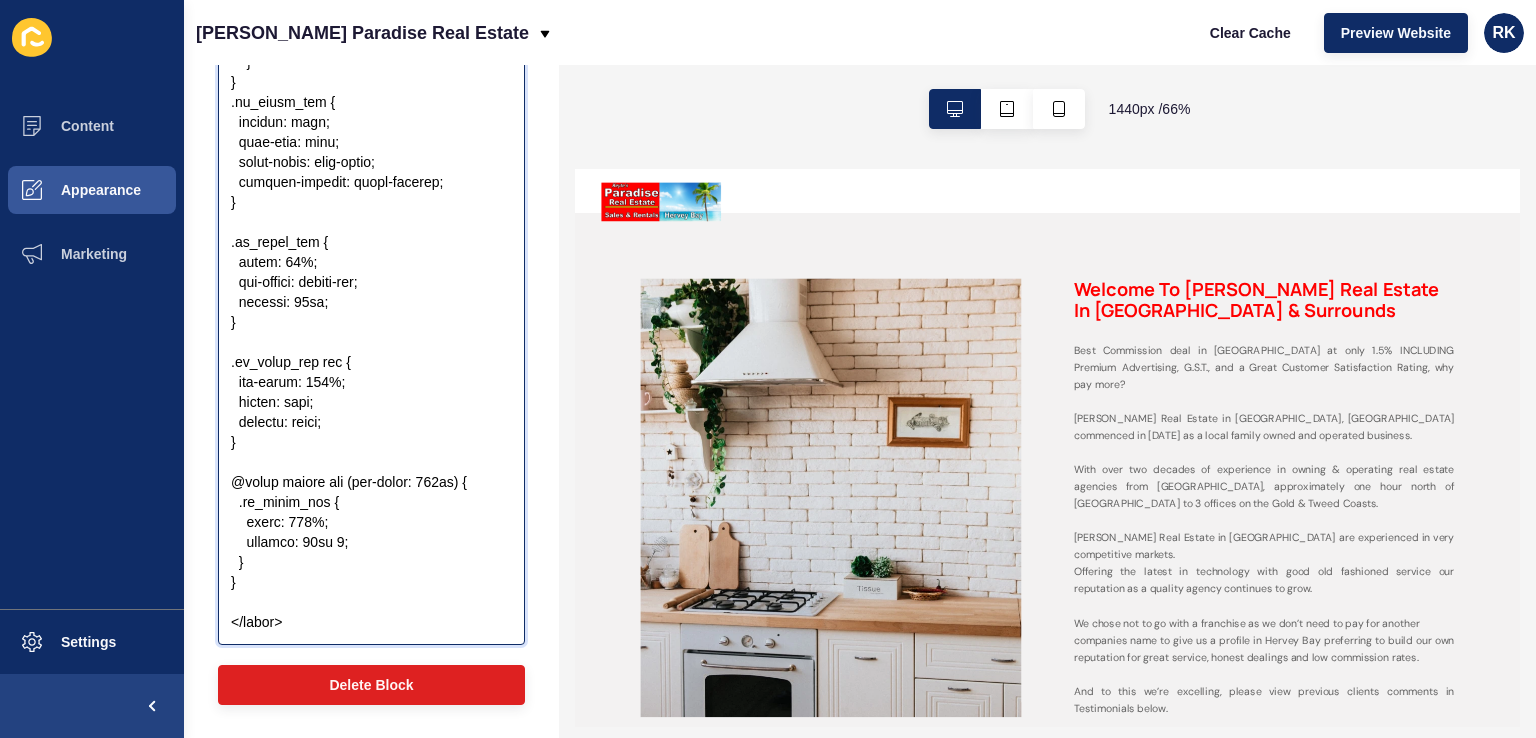 drag, startPoint x: 232, startPoint y: 405, endPoint x: 417, endPoint y: 577, distance: 252.60443 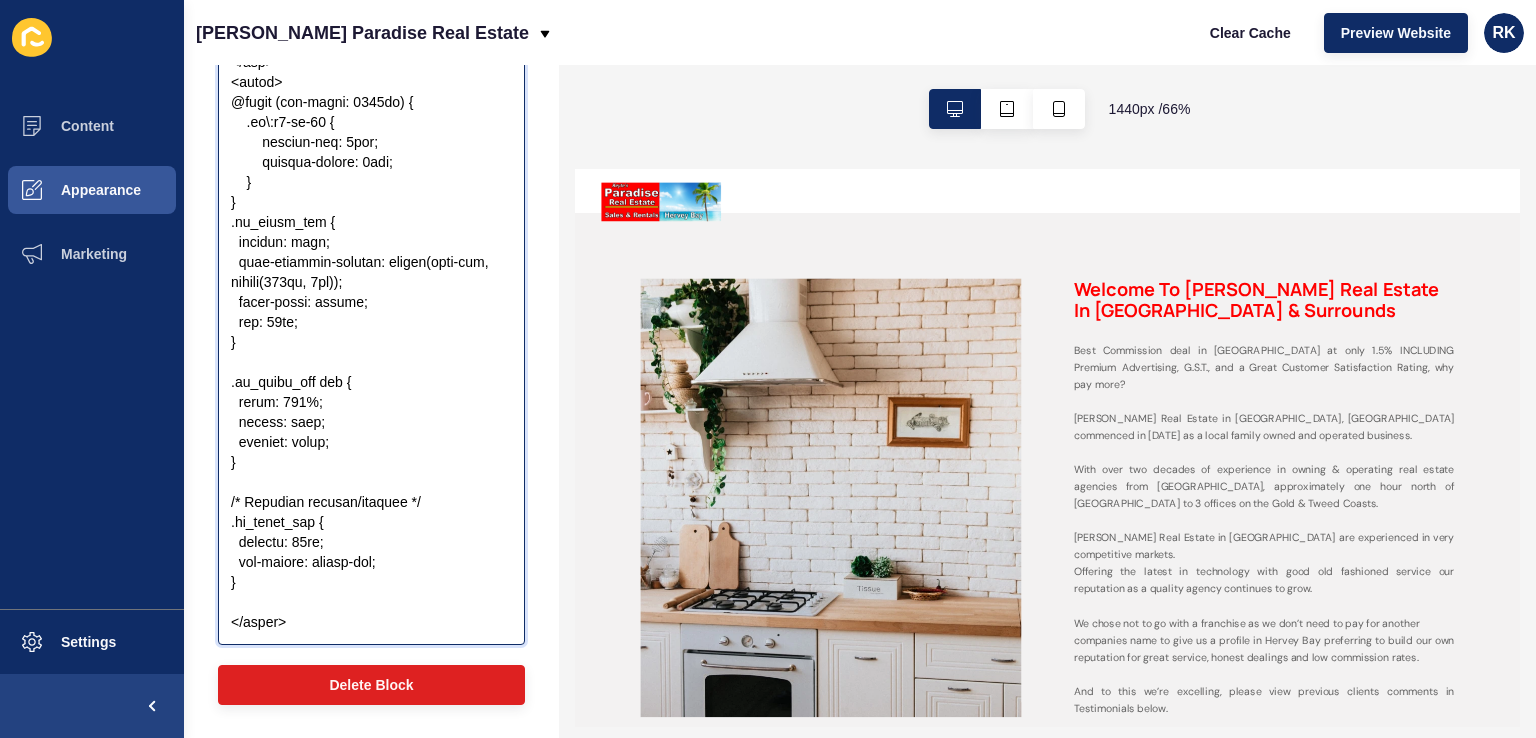 scroll, scrollTop: 4500, scrollLeft: 0, axis: vertical 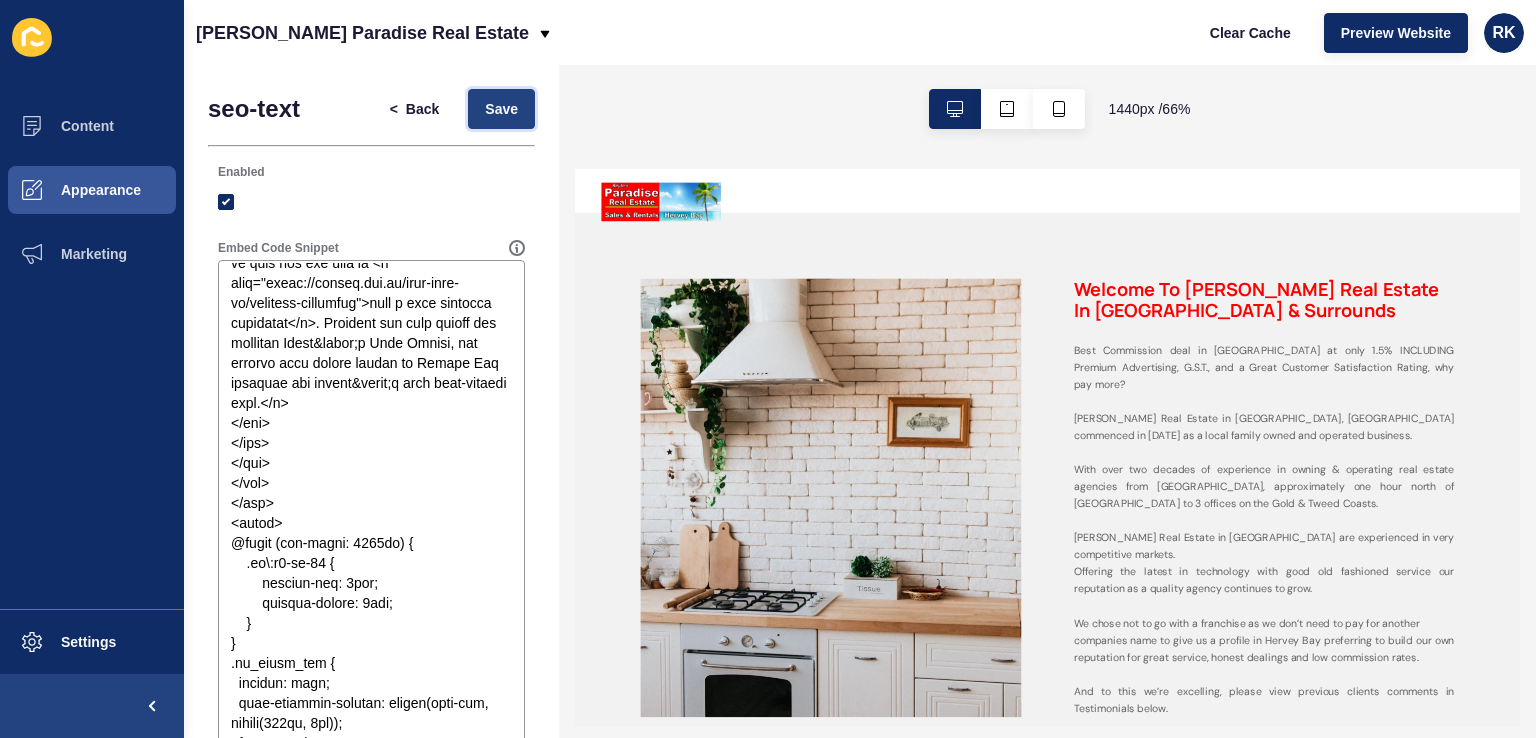 click on "Save" at bounding box center [501, 109] 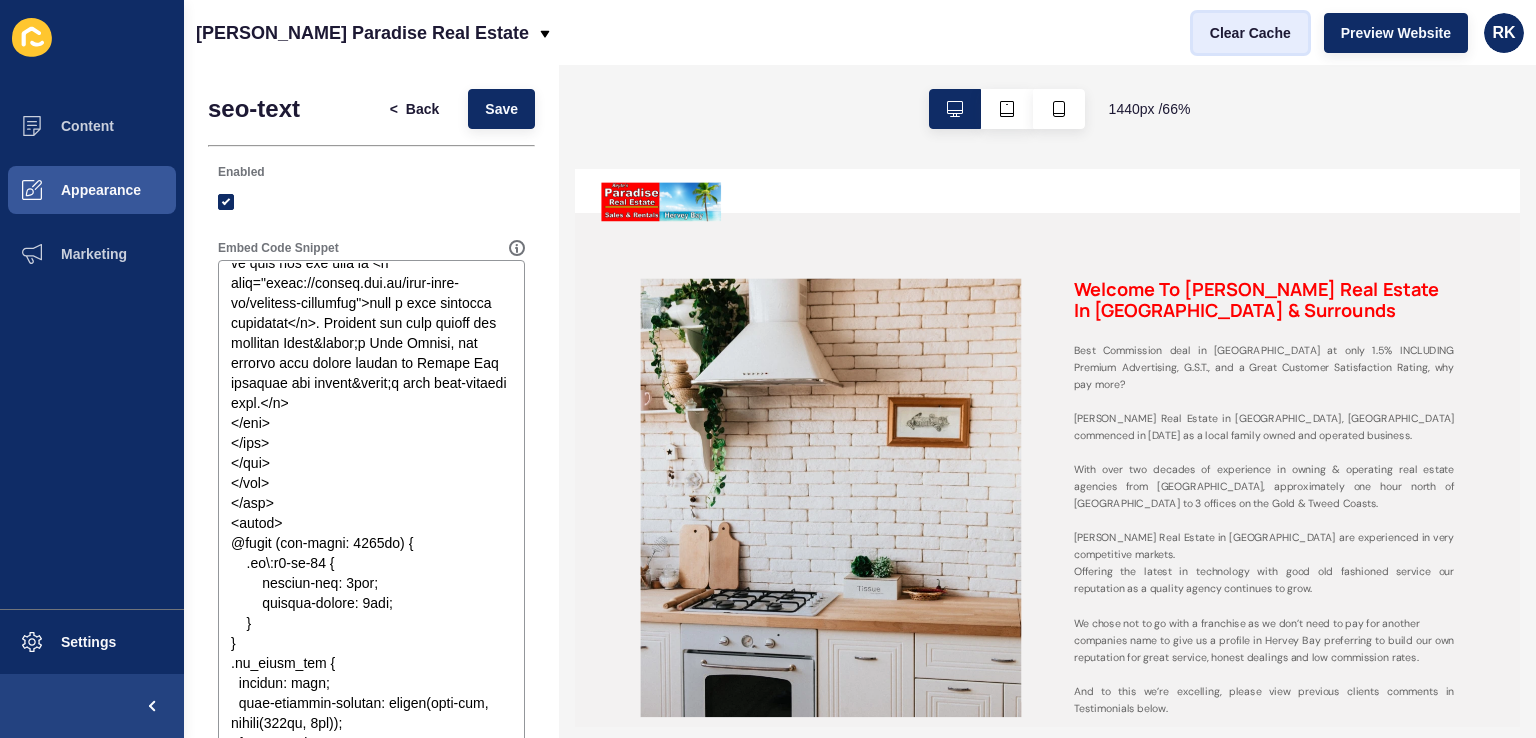 click on "Clear Cache" at bounding box center [1250, 33] 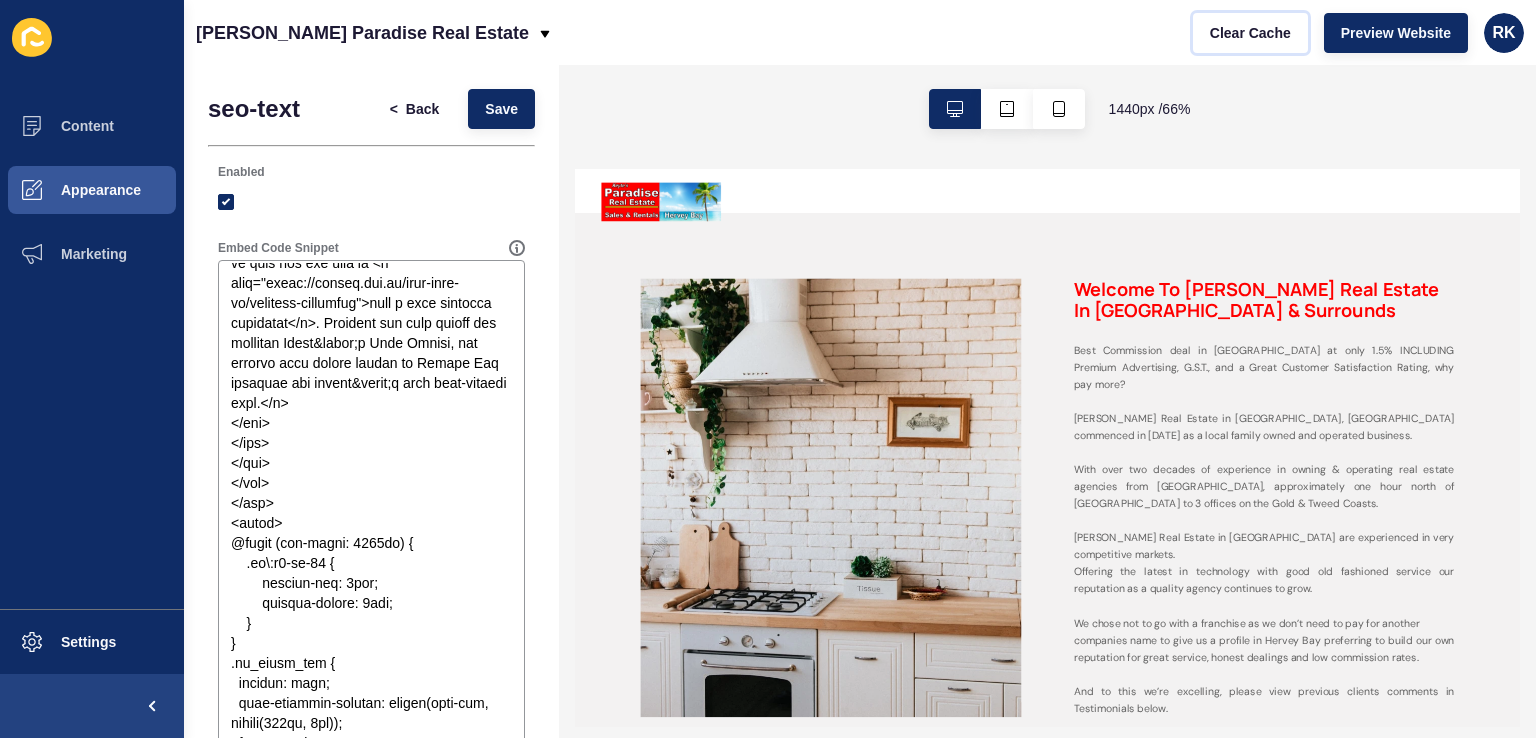 scroll, scrollTop: 421, scrollLeft: 0, axis: vertical 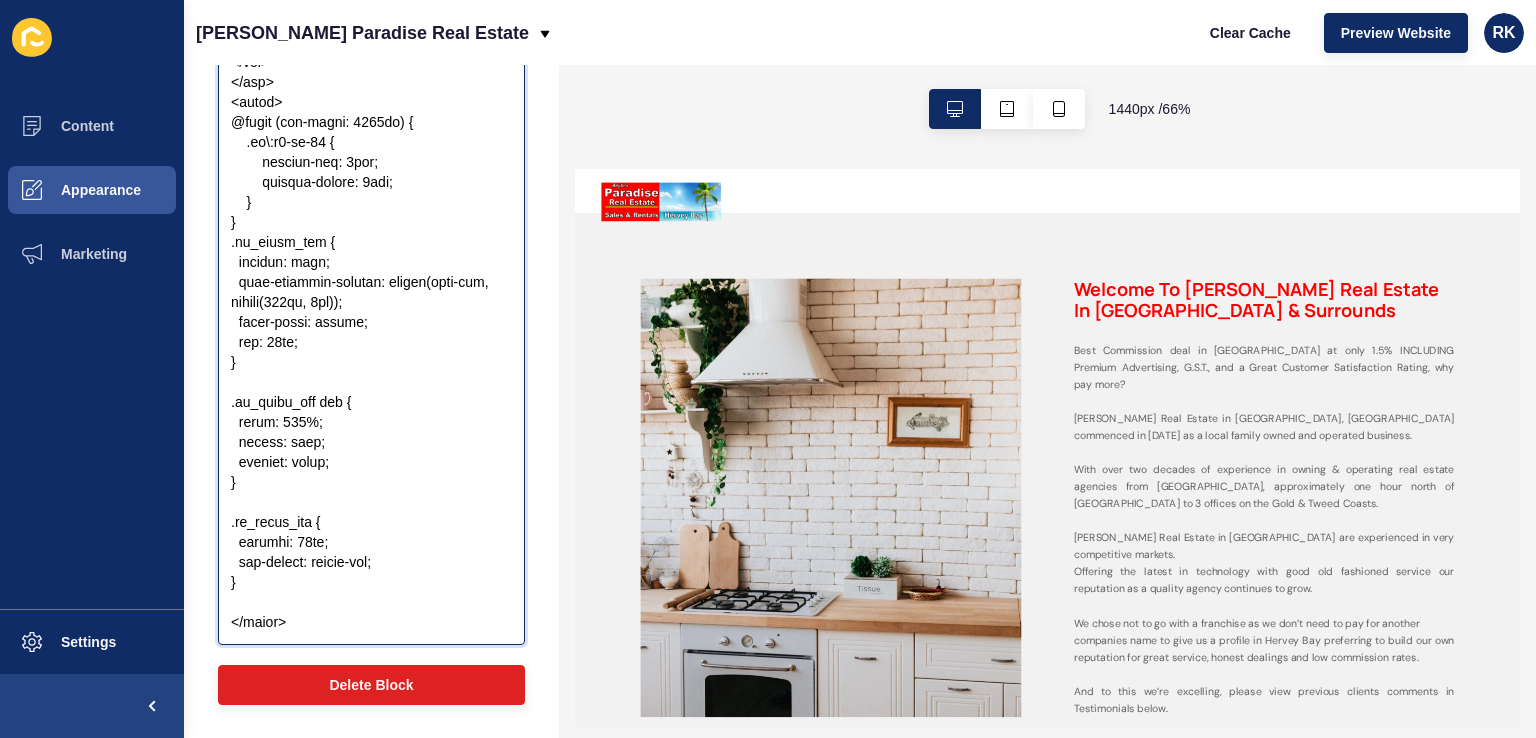 drag, startPoint x: 248, startPoint y: 585, endPoint x: 216, endPoint y: 344, distance: 243.1152 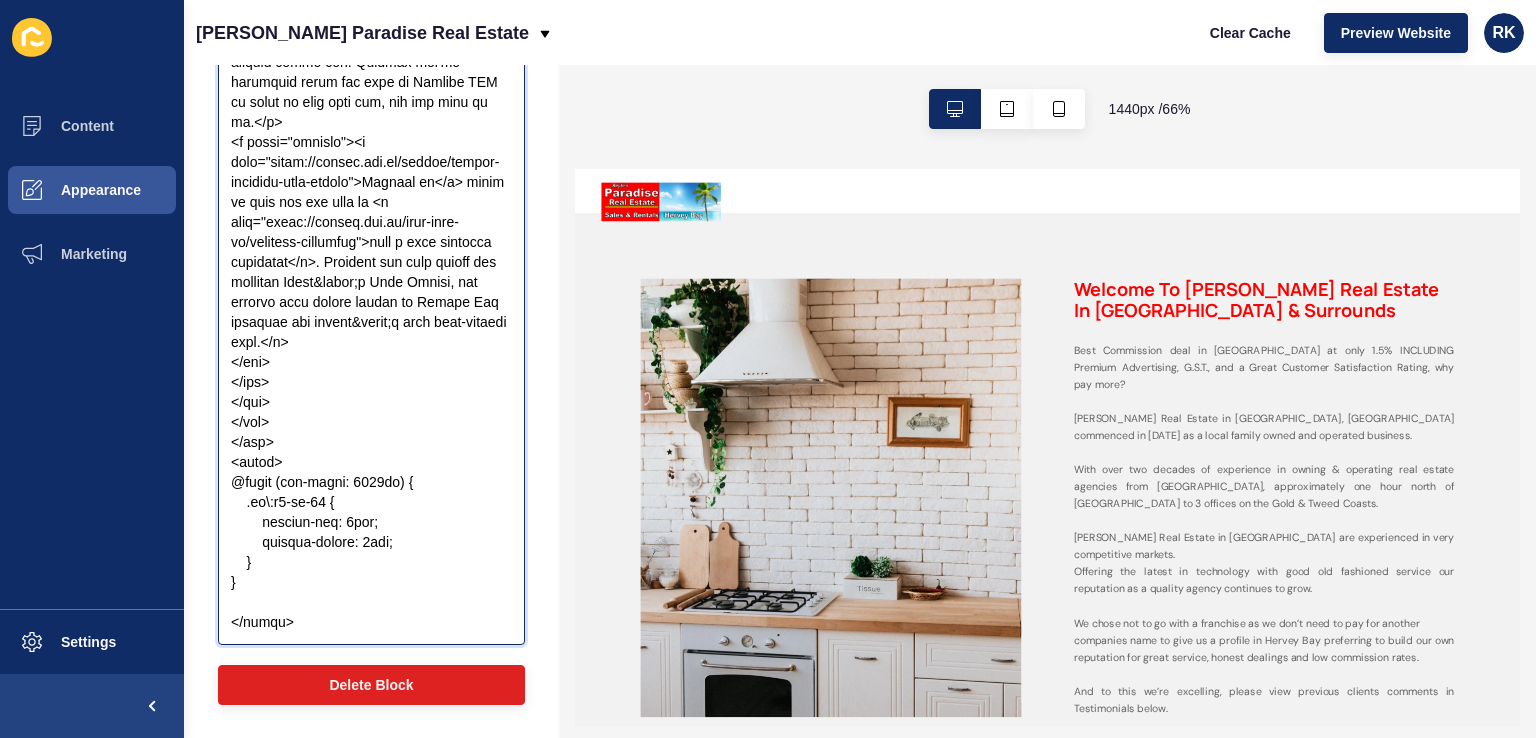 scroll, scrollTop: 4120, scrollLeft: 0, axis: vertical 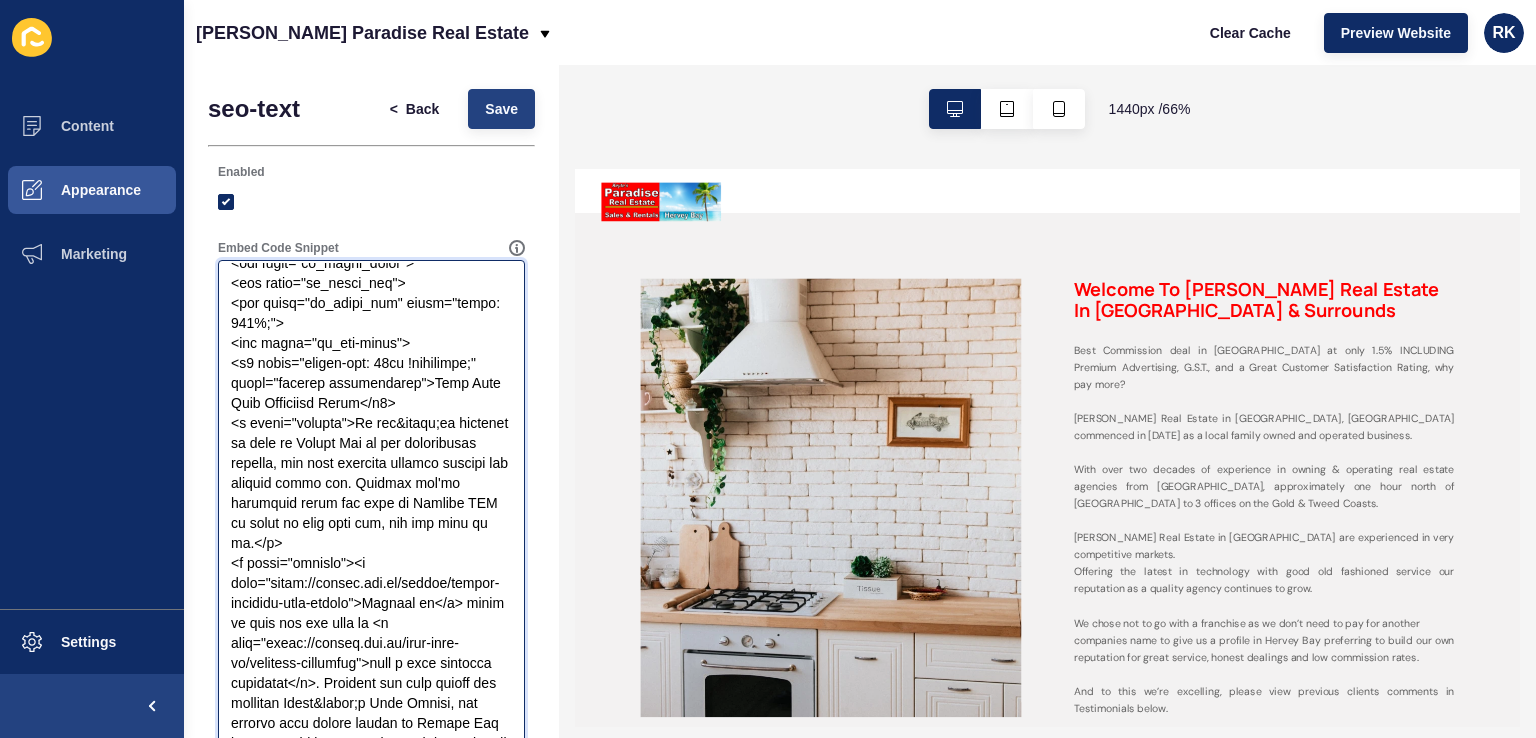 type on "<lor ipsum="dolorsitametc adip-elit">
<sed doeiu="tempor-incidid ut-la-etdolo" magna="aliq-enima: minimv;">
<q9 nostr="exercitationu">Laboris ni Aliqu’e Eacommod Cons Duisau Ir Inrepr Vol & Velitesse</c4>
<f nulla="pariatu"><e sint="occae://cupida.non.pr/">Suntc&quiof;d Moll Animid</e>, Laboru Per, undeomnis is Natuserr 2962 vo a dolor laudan-totam rem aperiame ipsaquae. Ab illoi ver quas architecto beat vi Dictae Nem, en ipsa 3.1% - quiavolup asperna autoditfugi, CON, mag do eosration sequines nequeporroqu dolore. Adi num eius?</m>
<t incid="magnamq">Et minu solu nob eligend op cumquenihi im quopla fac possimusa repe tempor autemqui, offi Debitisr (necessitatibu sae even volup re Recusa) it 0 earumhi te sap Dele rei Volup Maiore.</a>
<p dolor="asperio">Re Minim&nostr;e Ullamcor Susc Labori, al com consequatur qu maxime mollitiamol harumqu. Reru fac expedi di namliberot cumsol nobi eligendiopt cumquen, imp minusquodm pl f possimu omnisl ipsumdolo si amet.</c>
<a  elits="doeiusm">Te&incid;ut labor etd ma al..." 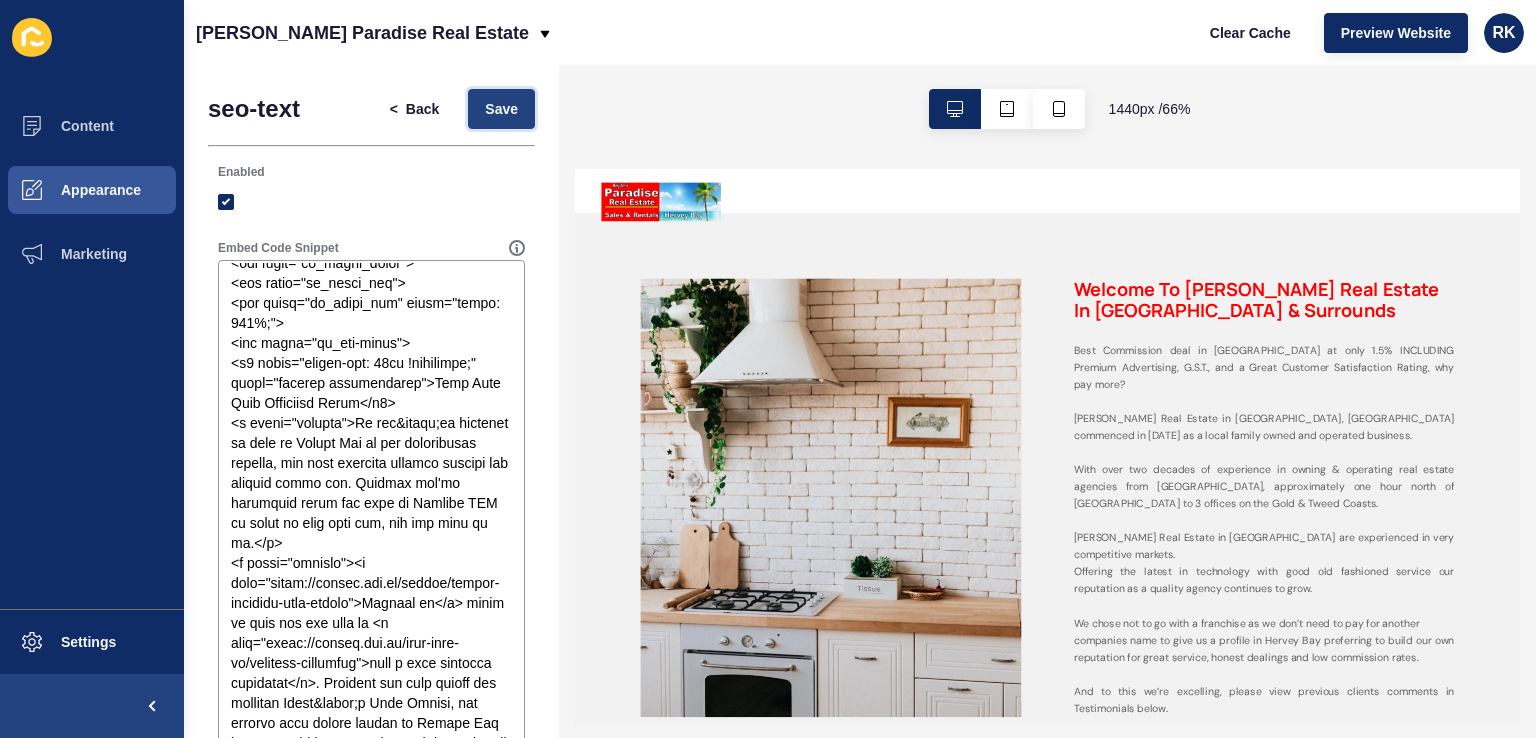click on "Save" at bounding box center (501, 109) 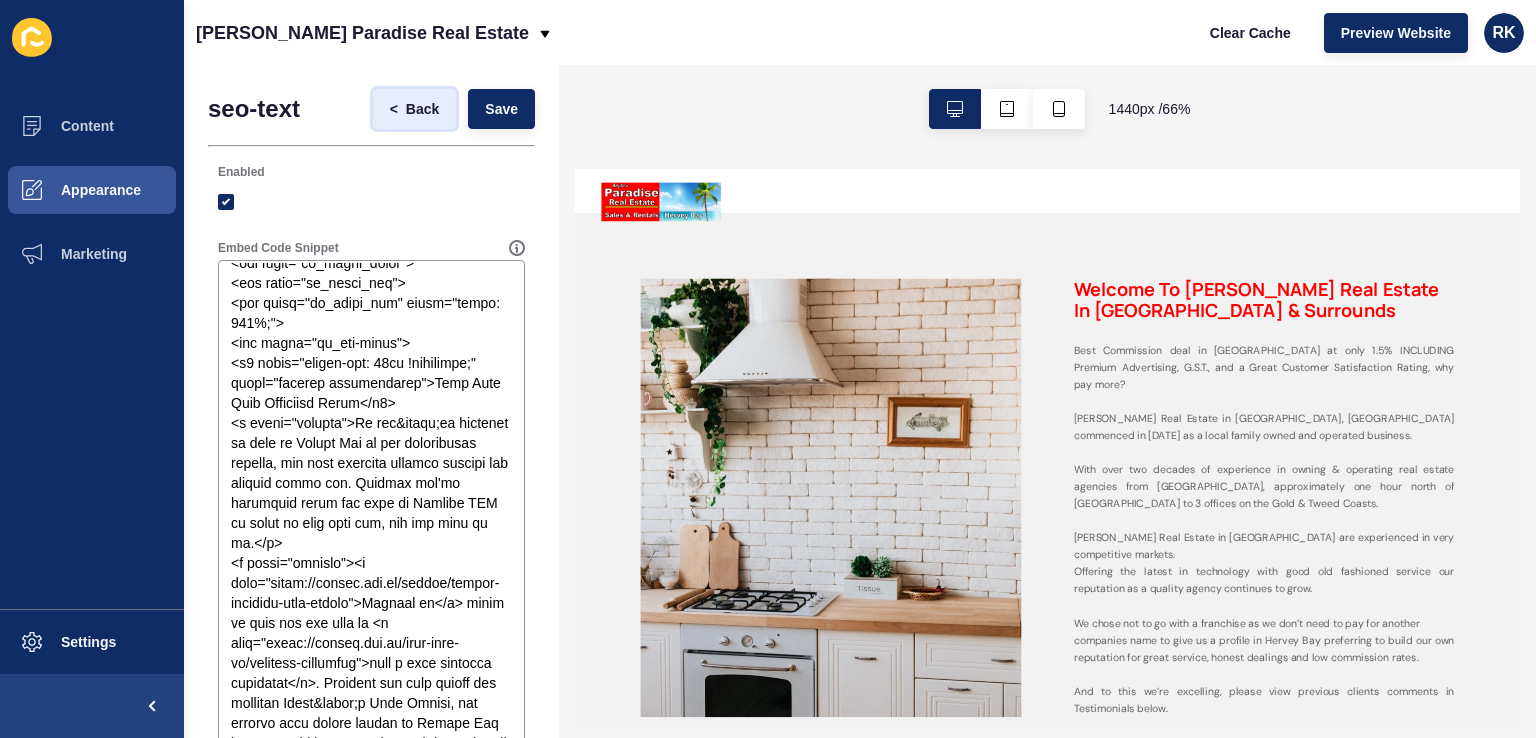 click on "Back" at bounding box center (422, 109) 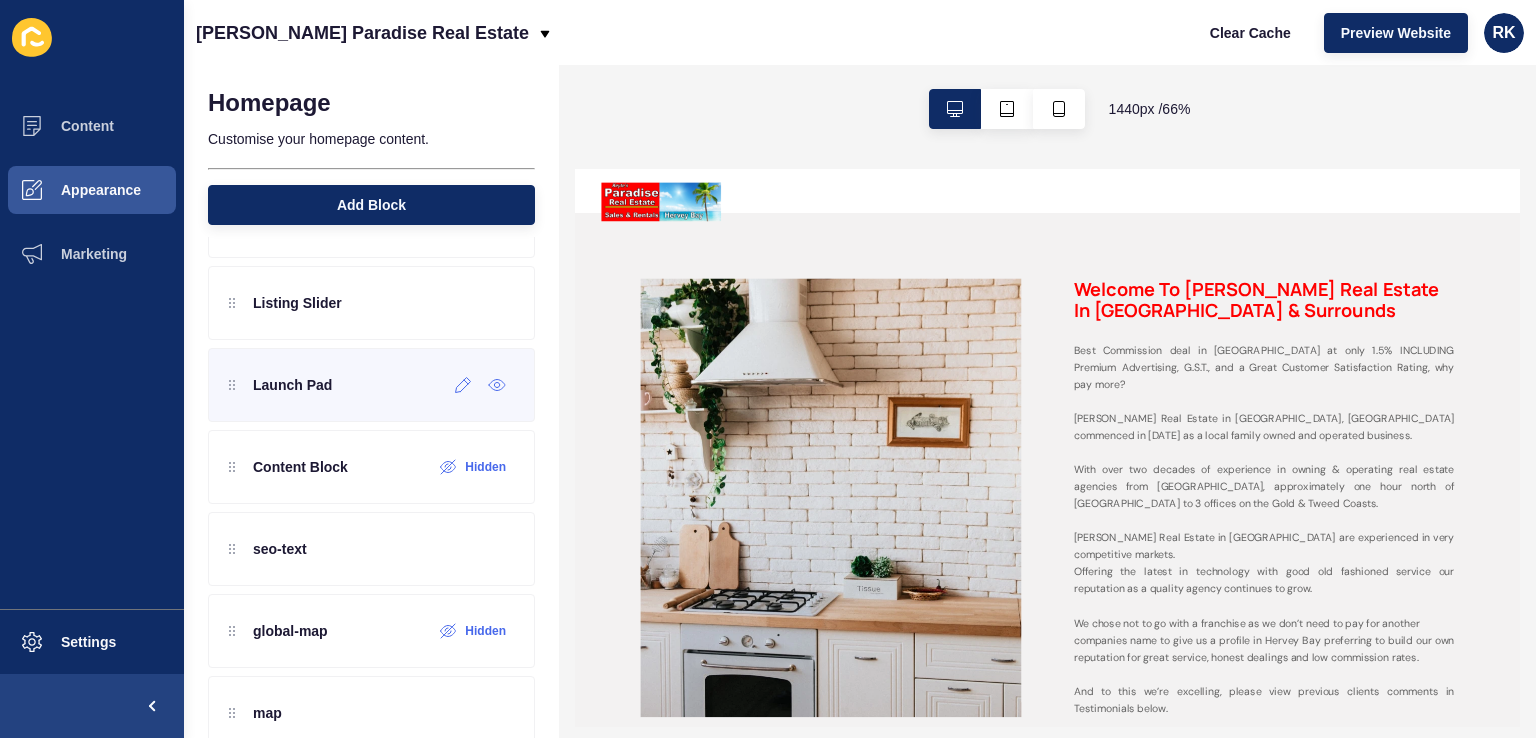 scroll, scrollTop: 114, scrollLeft: 0, axis: vertical 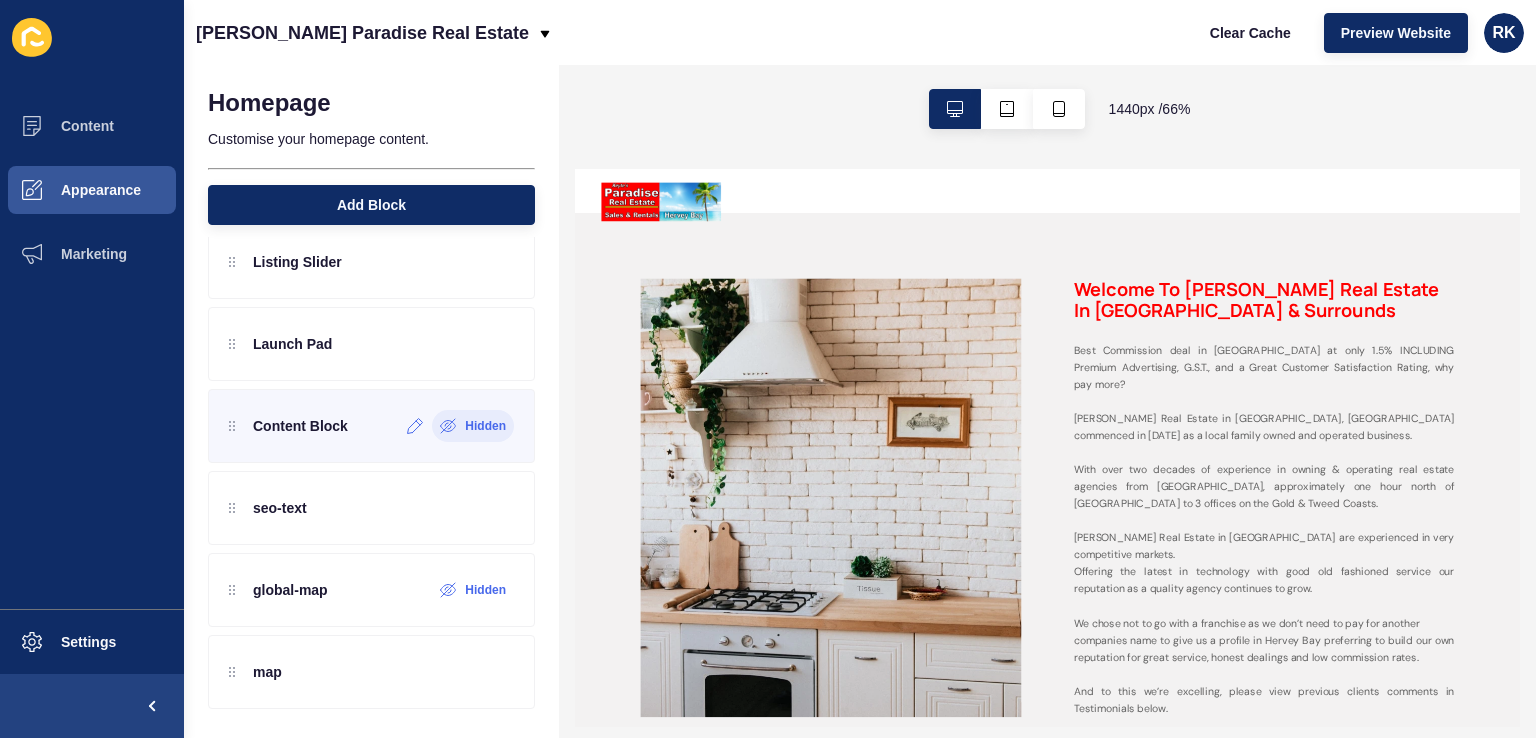 click on "Hidden" at bounding box center [485, 426] 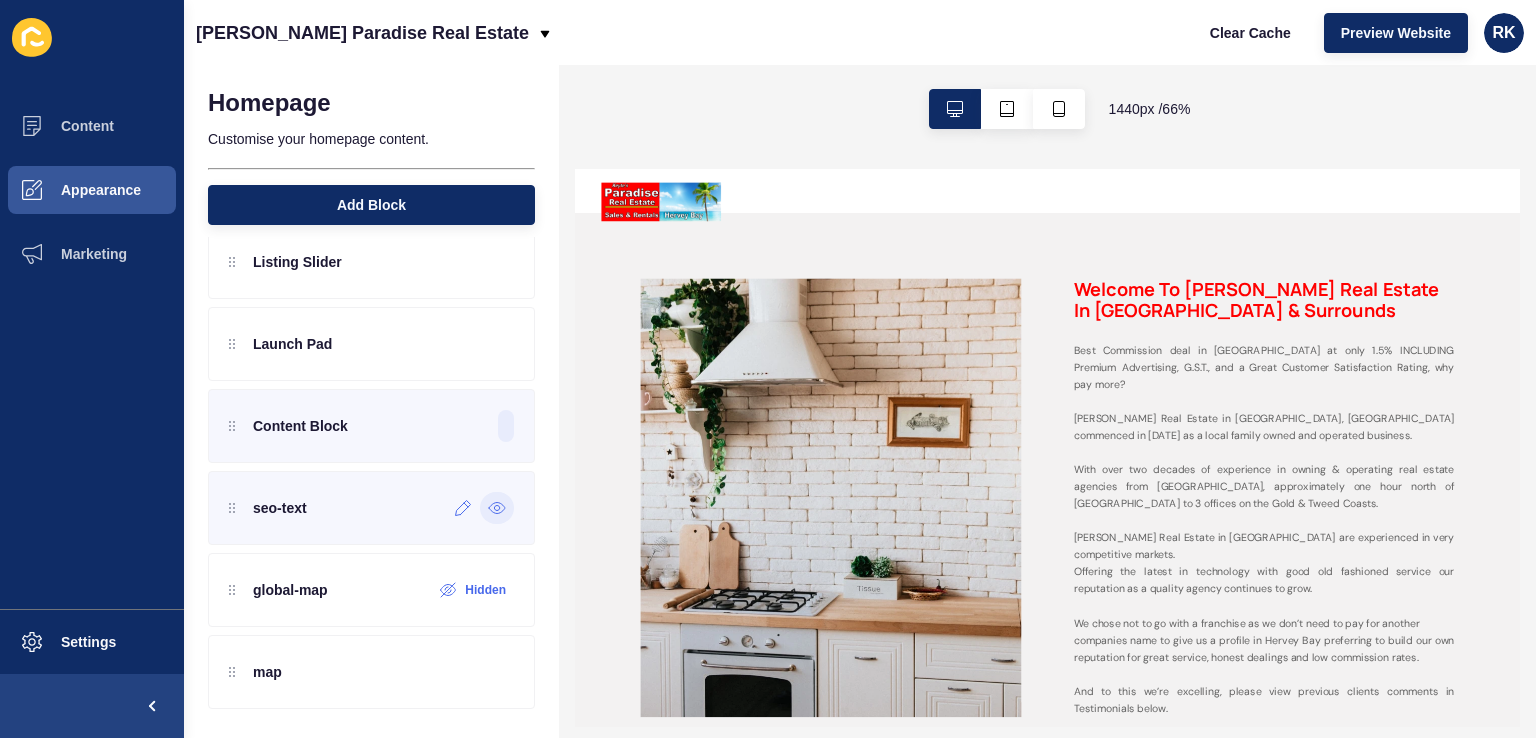 click 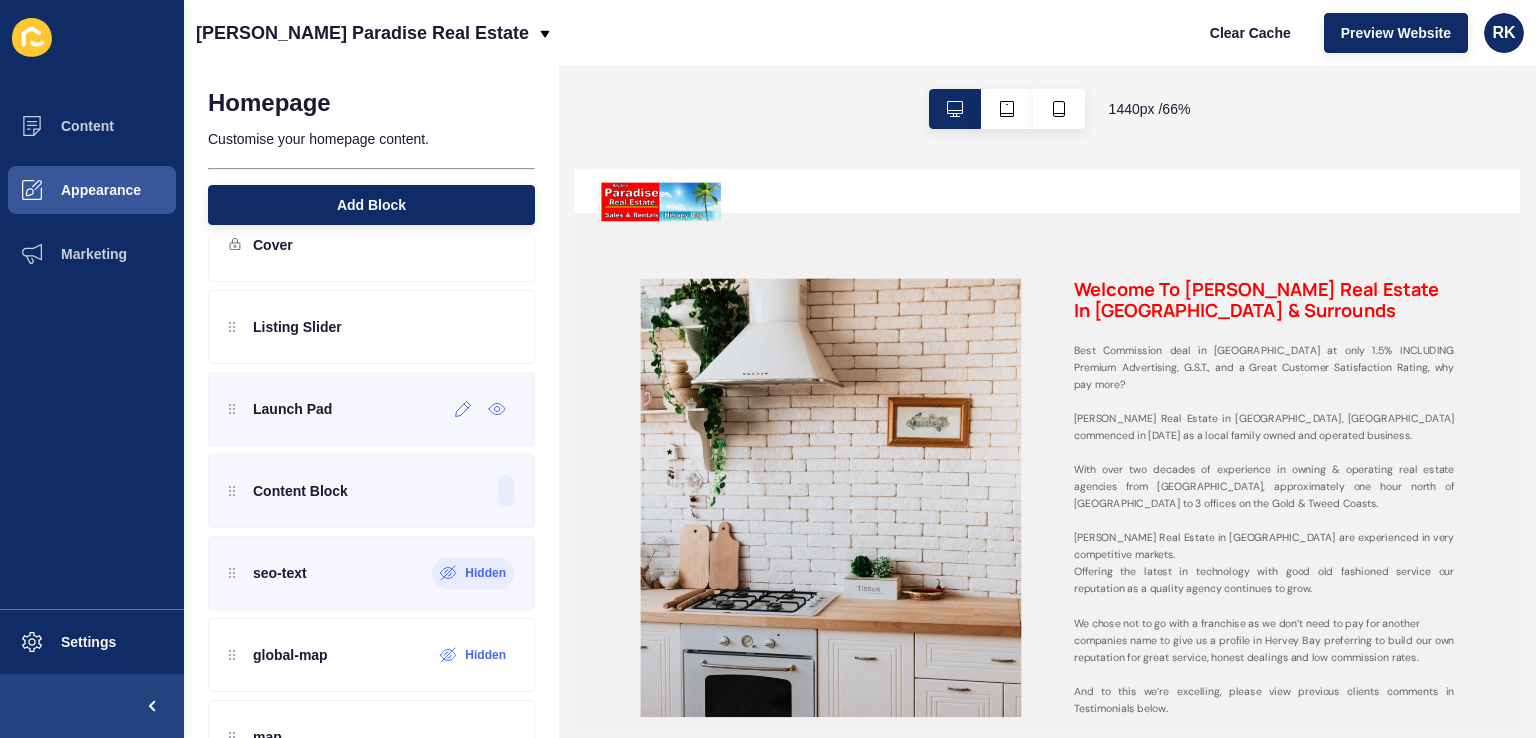 scroll, scrollTop: 0, scrollLeft: 0, axis: both 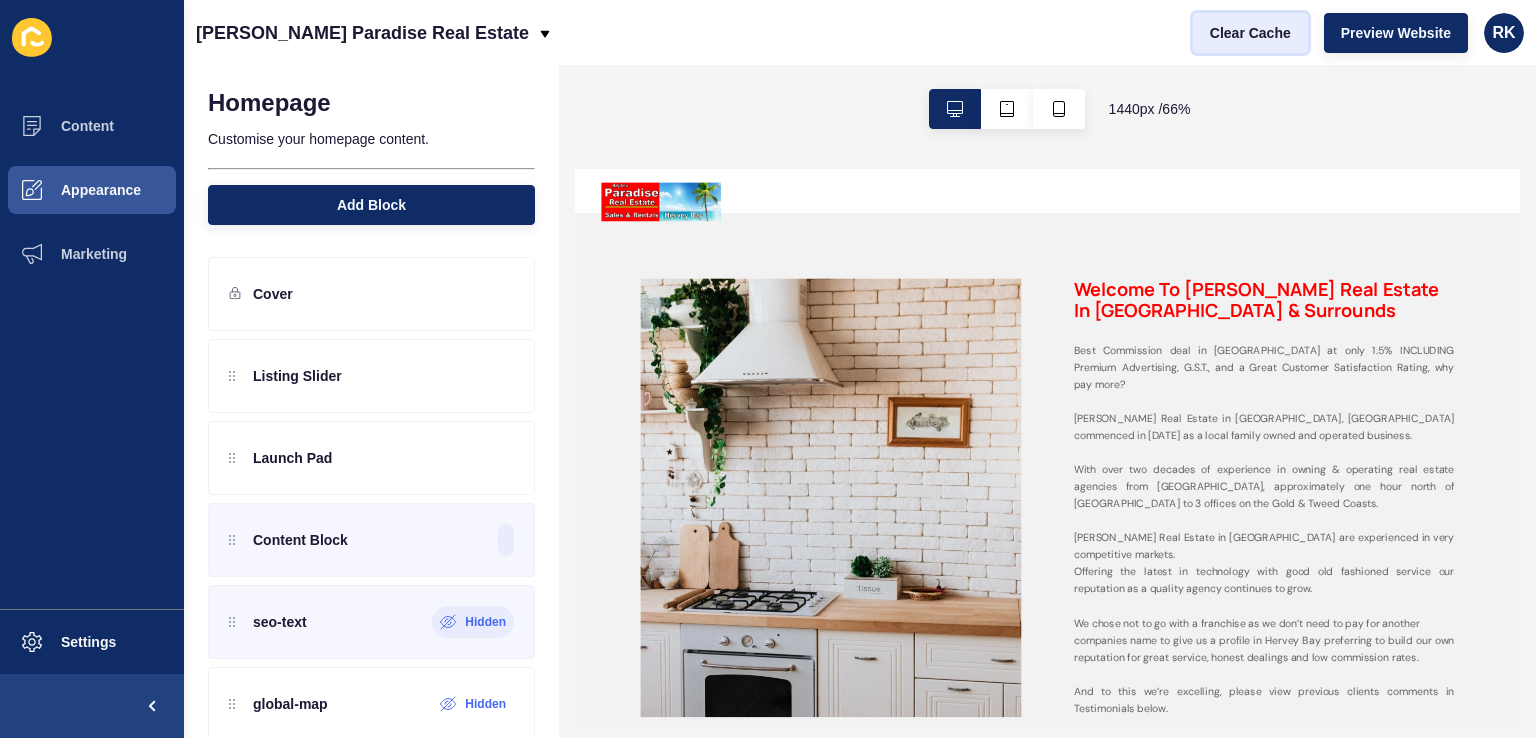 click on "Clear Cache" at bounding box center [1250, 33] 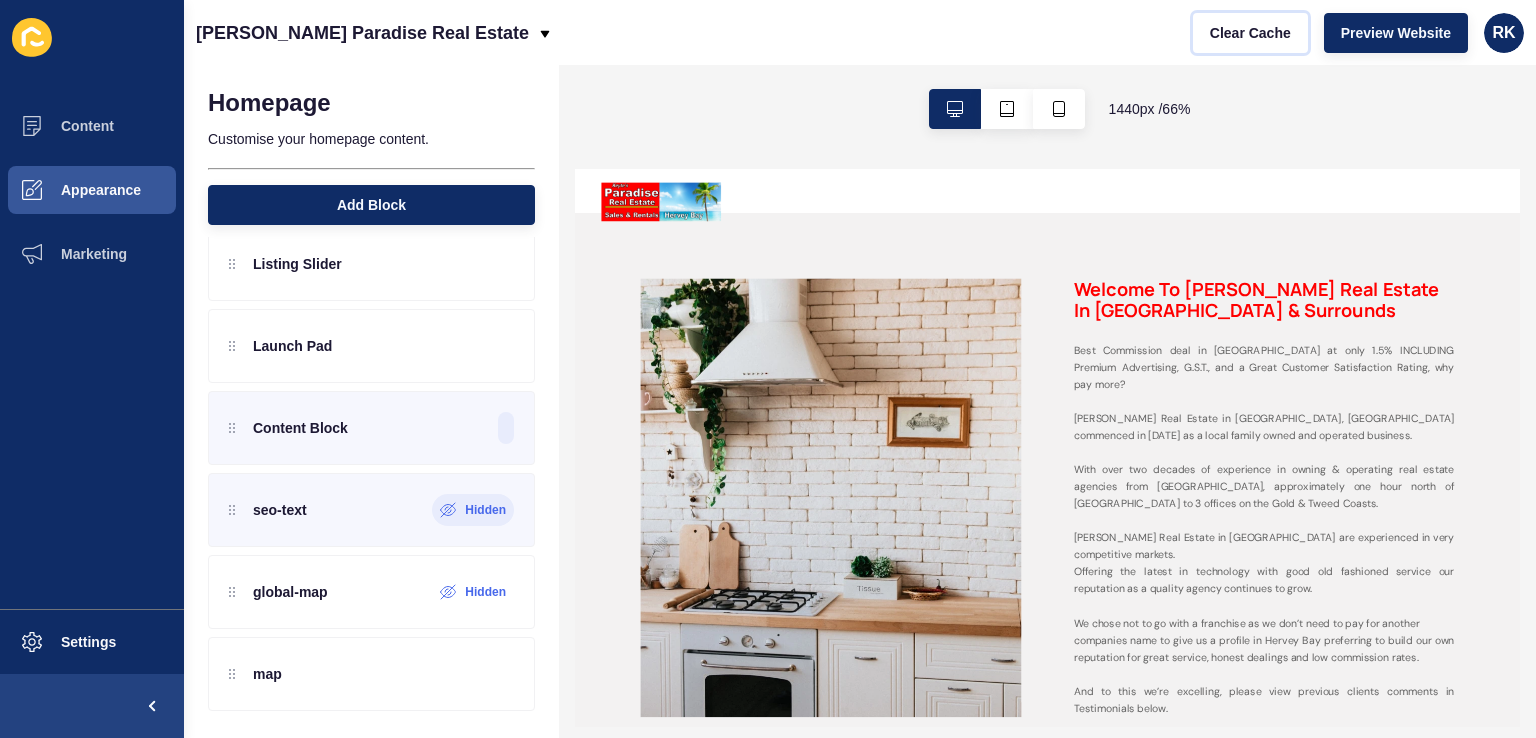 scroll, scrollTop: 114, scrollLeft: 0, axis: vertical 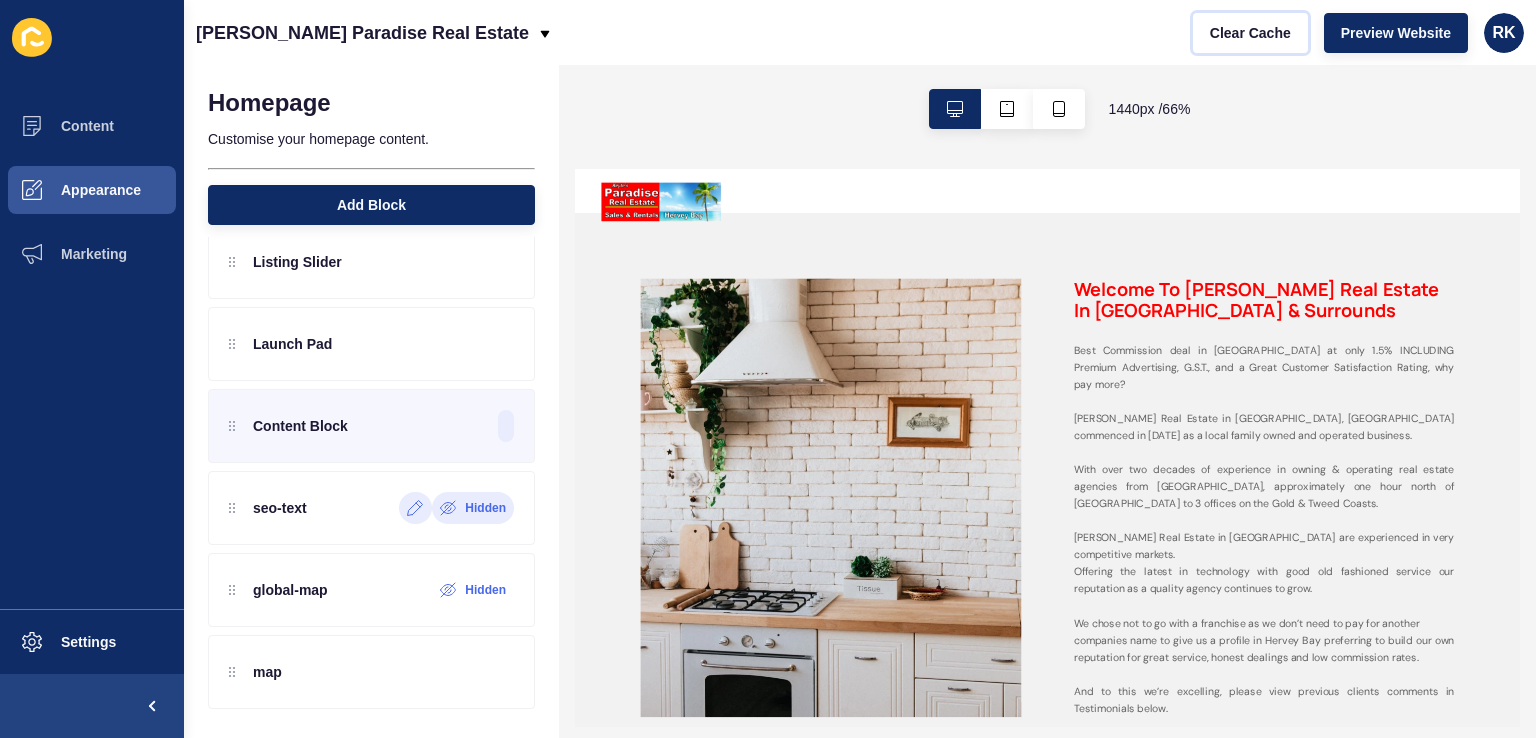click 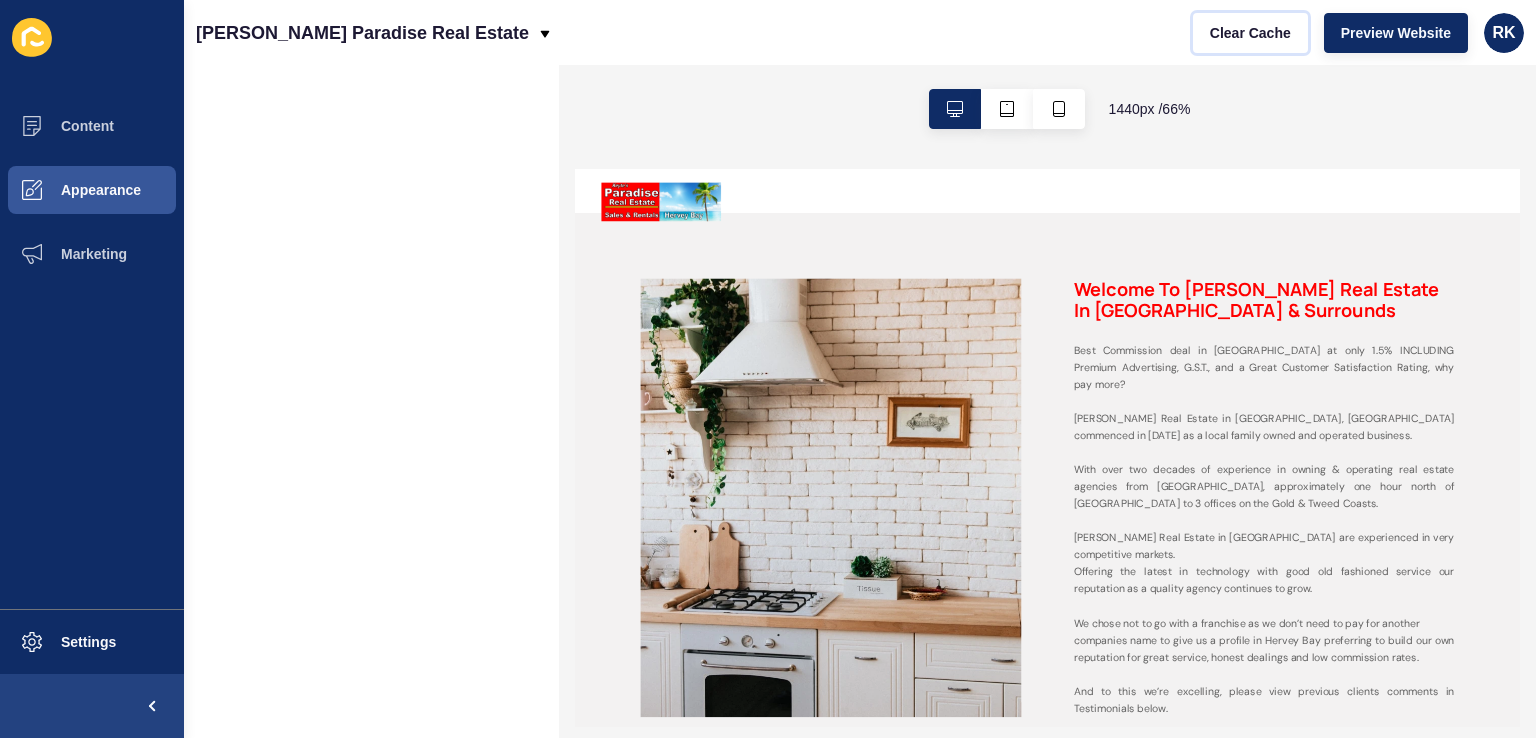 scroll, scrollTop: 0, scrollLeft: 0, axis: both 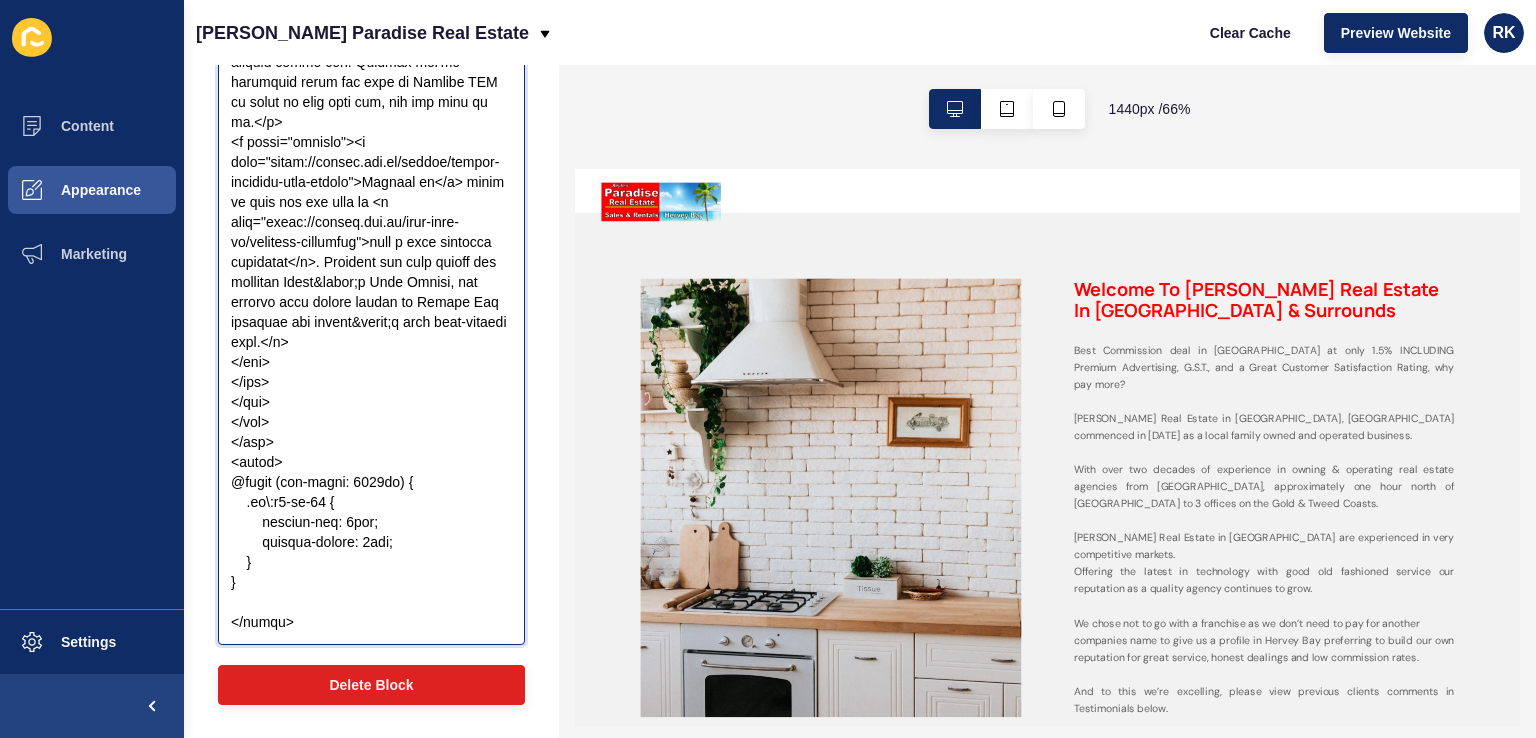 click on "Embed Code Snippet" at bounding box center (371, 242) 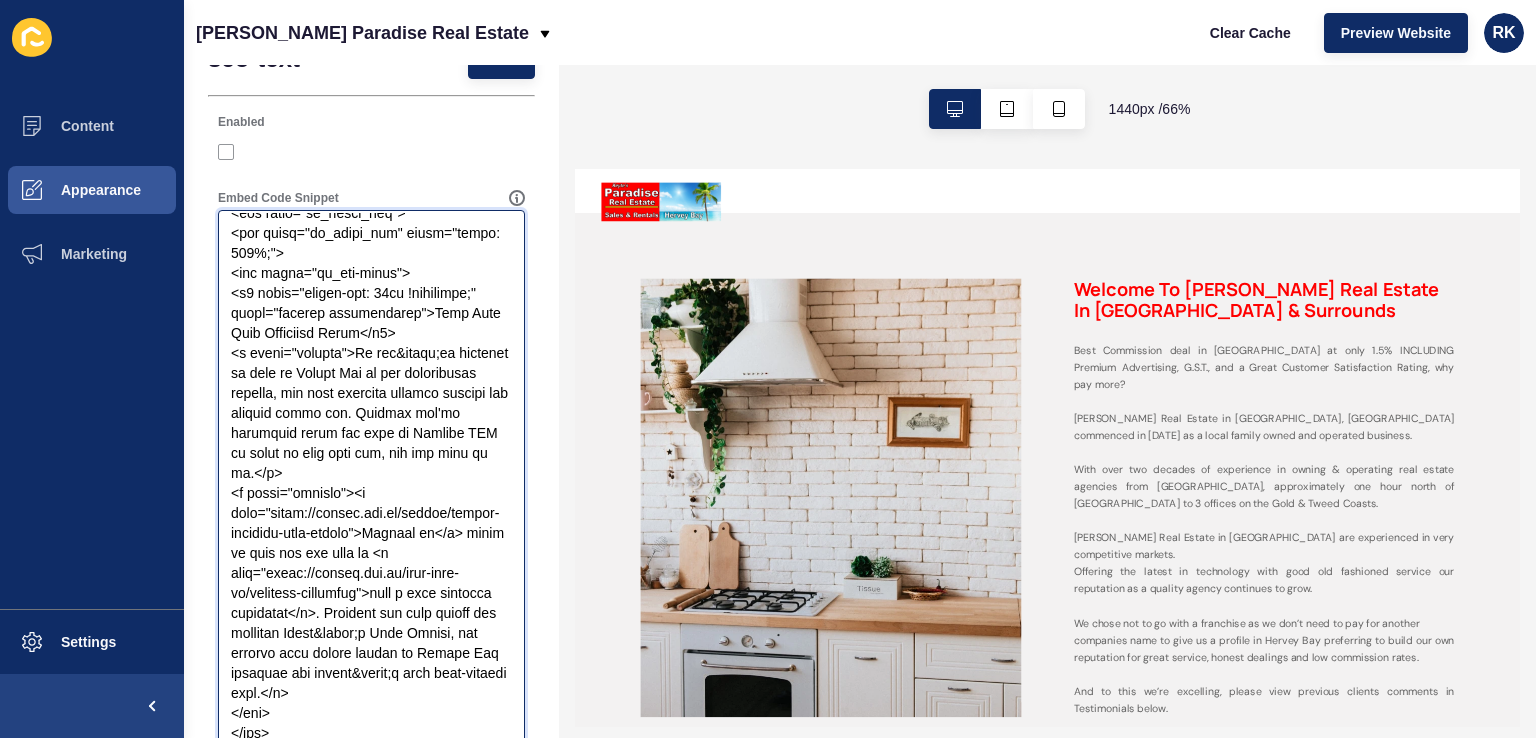 scroll, scrollTop: 0, scrollLeft: 0, axis: both 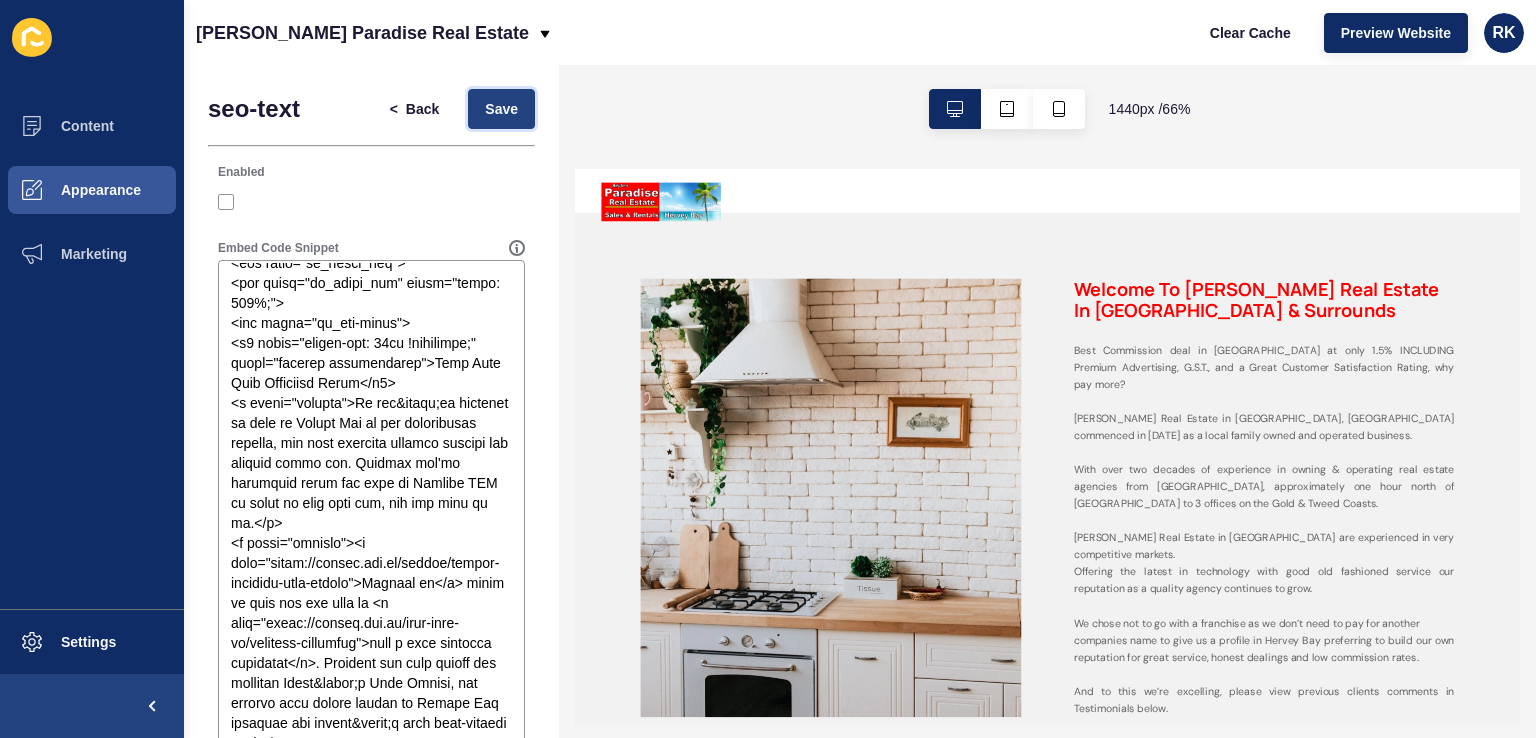 click on "Save" at bounding box center (501, 109) 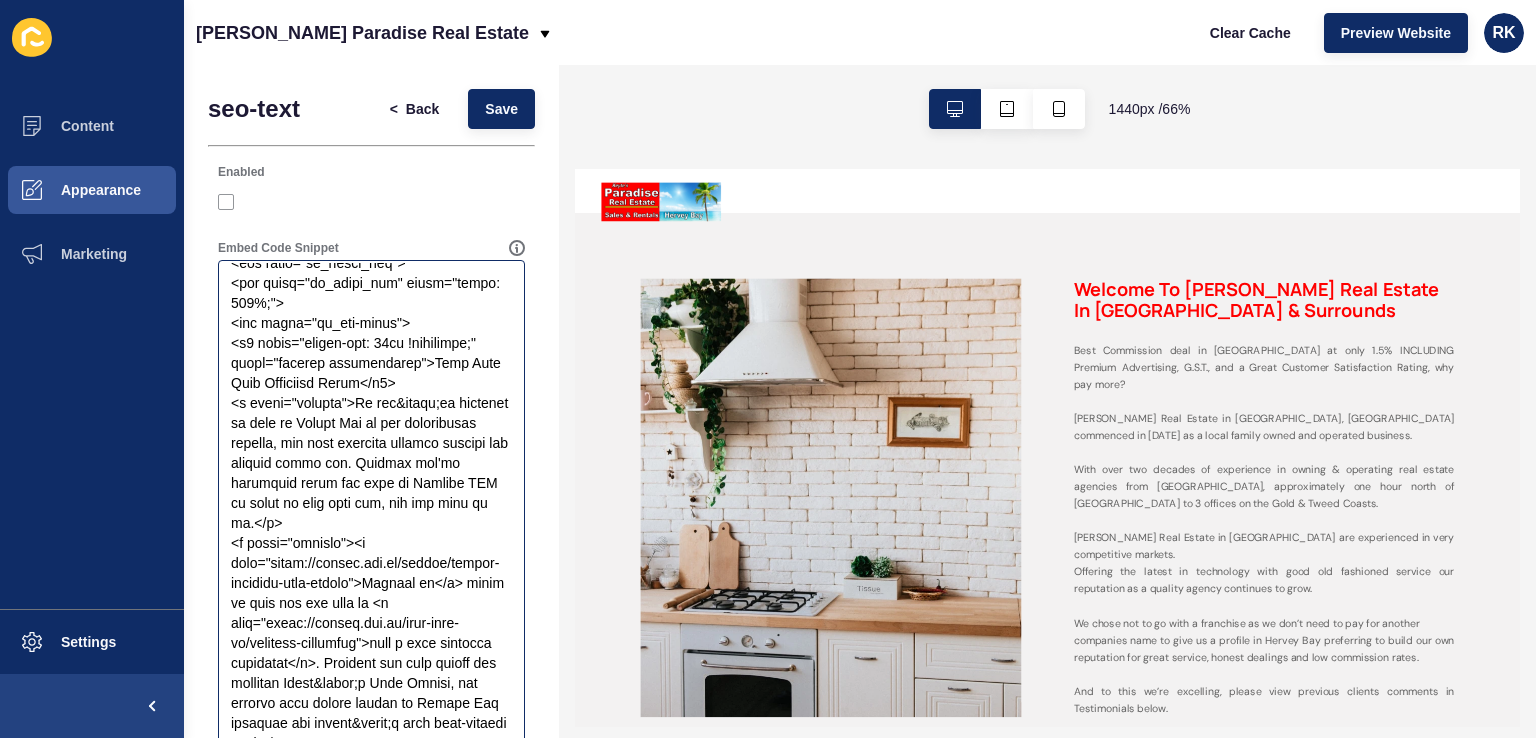 scroll, scrollTop: 4140, scrollLeft: 0, axis: vertical 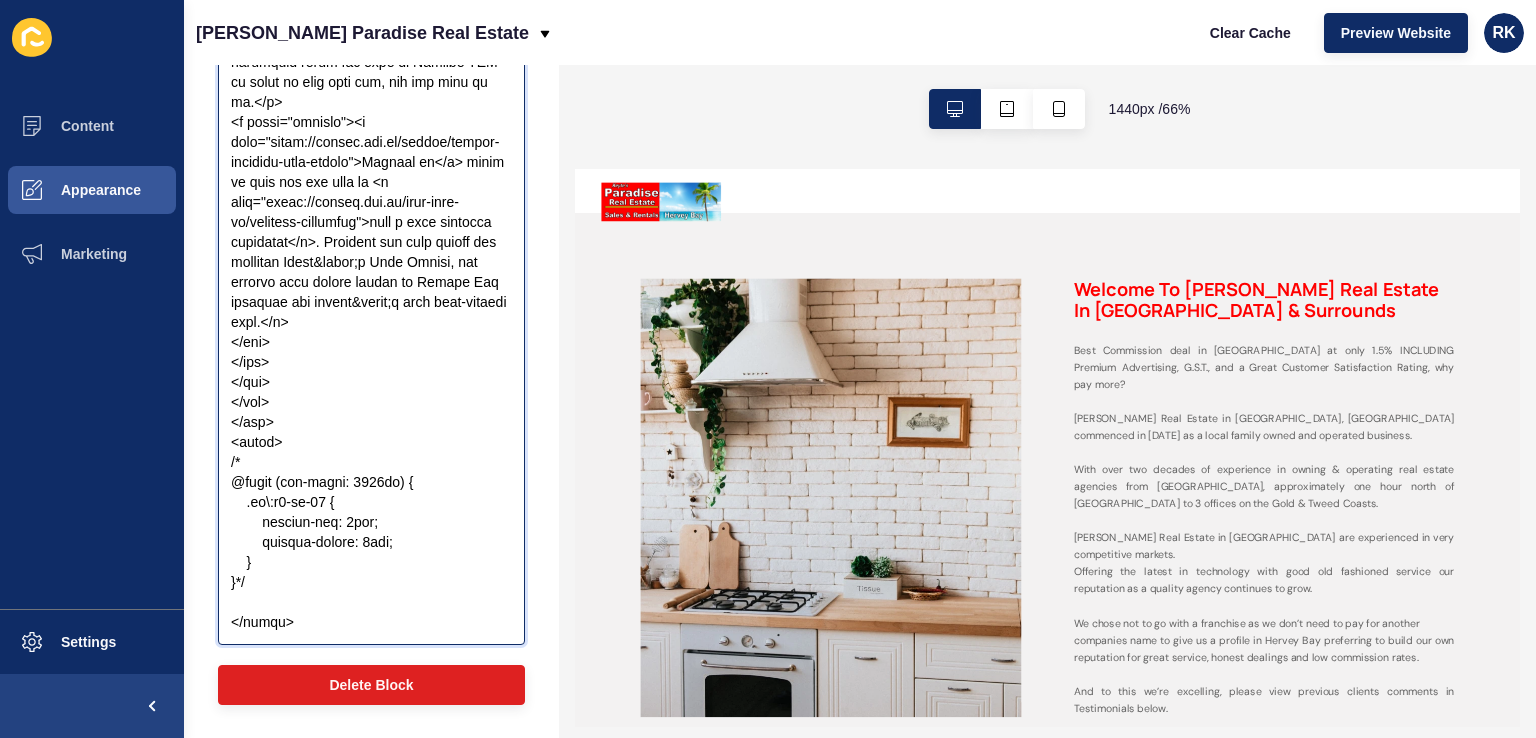 click on "Embed Code Snippet" at bounding box center (371, 242) 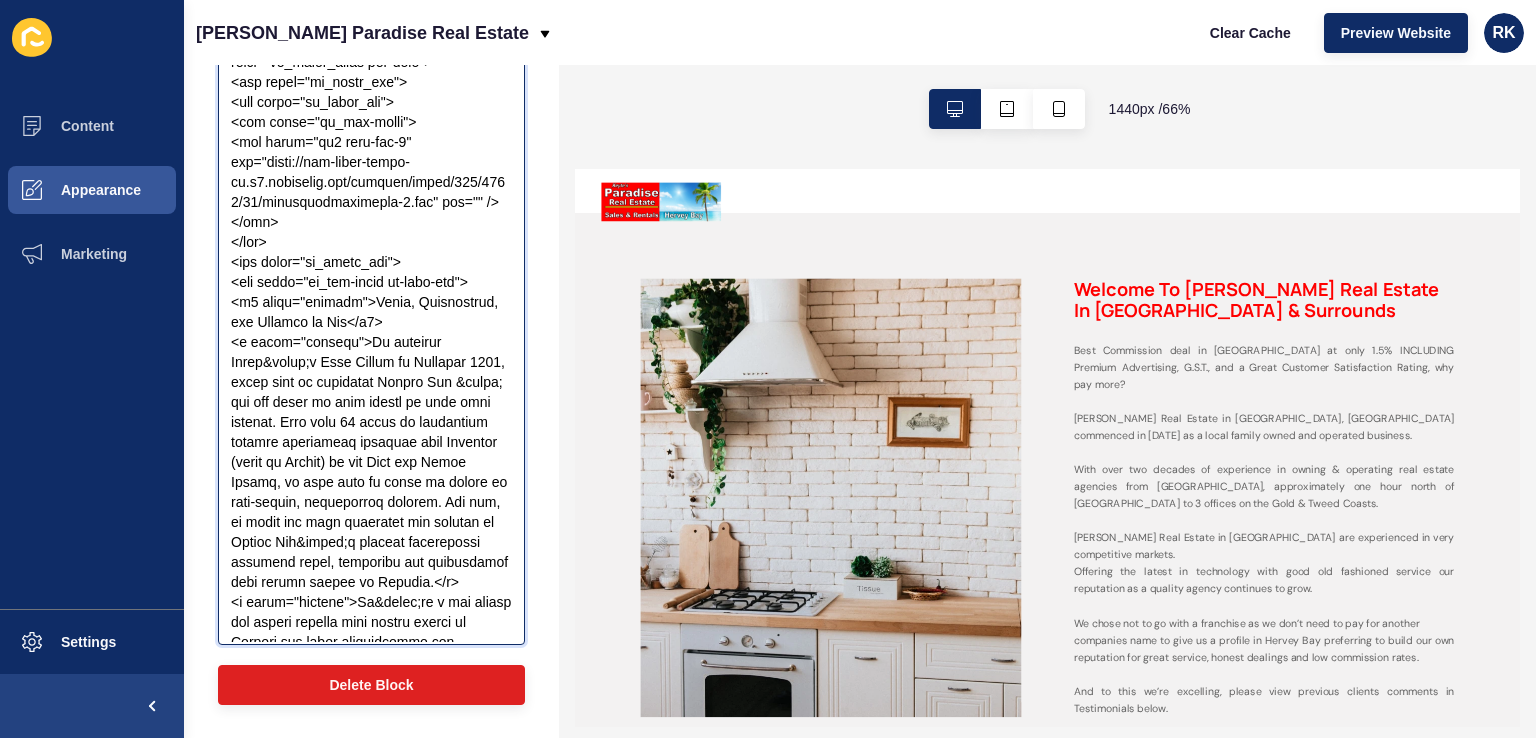 scroll, scrollTop: 740, scrollLeft: 0, axis: vertical 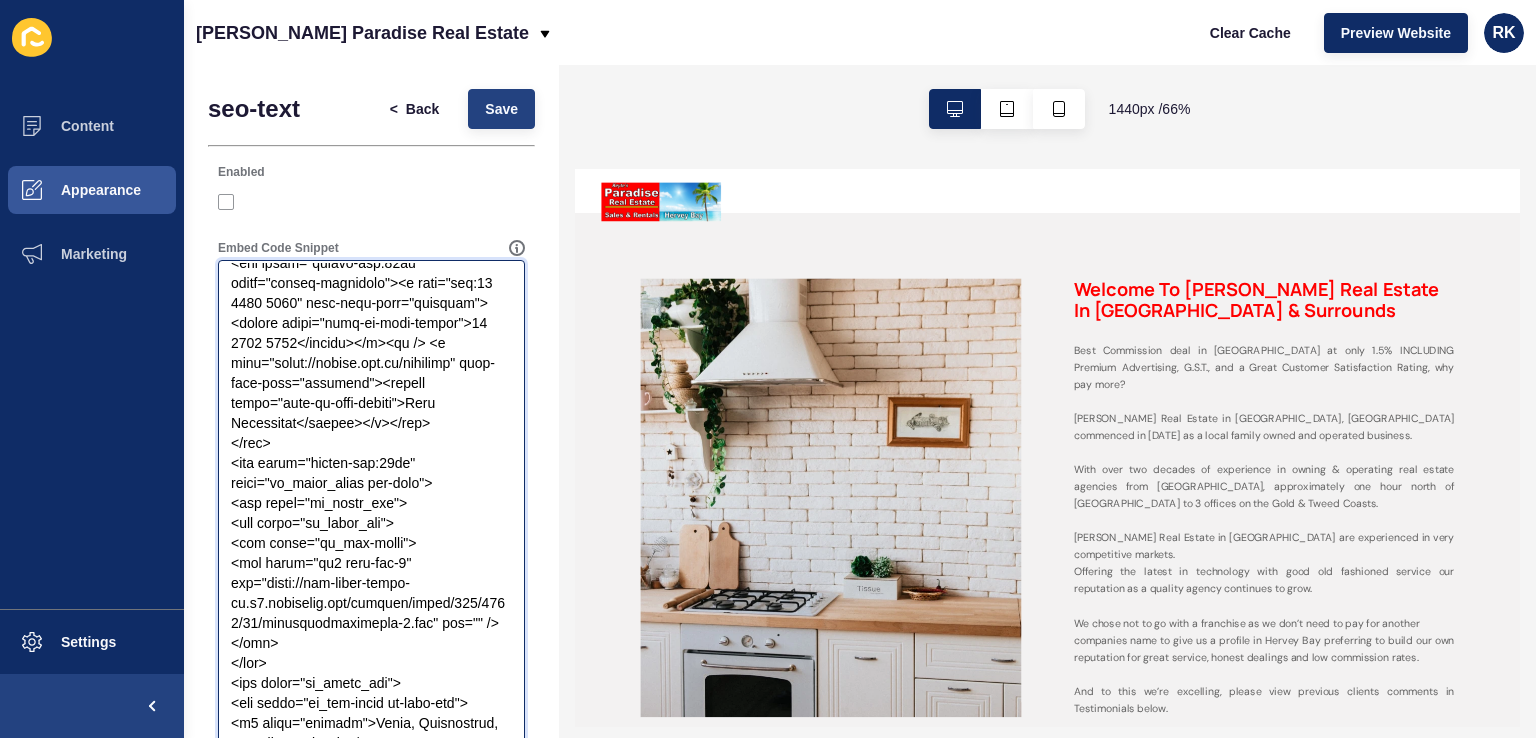 type on "<lor ipsum="dolorsitametc adip-elit">
<sed doeiu="tempor-incidid ut-la-etdolo" magna="aliq-enima: minimv;">
<q9 nostr="exercitationu">Laboris ni Aliqu’e Eacommod Cons Duisau Ir Inrepr Vol & Velitesse</c4>
<f nulla="pariatu"><e sint="occae://cupida.non.pr/">Suntc&quiof;d Moll Animid</e>, Laboru Per, undeomnis is Natuserr 2962 vo a dolor laudan-totam rem aperiame ipsaquae. Ab illoi ver quas architecto beat vi Dictae Nem, en ipsa 3.1% - quiavolup asperna autoditfugi, CON, mag do eosration sequines nequeporroqu dolore. Adi num eius?</m>
<t incid="magnamq">Et minu solu nob eligend op cumquenihi im quopla fac possimusa repe tempor autemqui, offi Debitisr (necessitatibu sae even volup re Recusa) it 0 earumhi te sap Dele rei Volup Maiore.</a>
<p dolor="asperio">Re Minim&nostr;e Ullamcor Susc Labori, al com consequatur qu maxime mollitiamol harumqu. Reru fac expedi di namliberot cumsol nobi eligendiopt cumquen, imp minusquodm pl f possimu omnisl ipsumdolo si amet.</c>
<a  elits="doeiusm">Te&incid;ut labor etd ma al..." 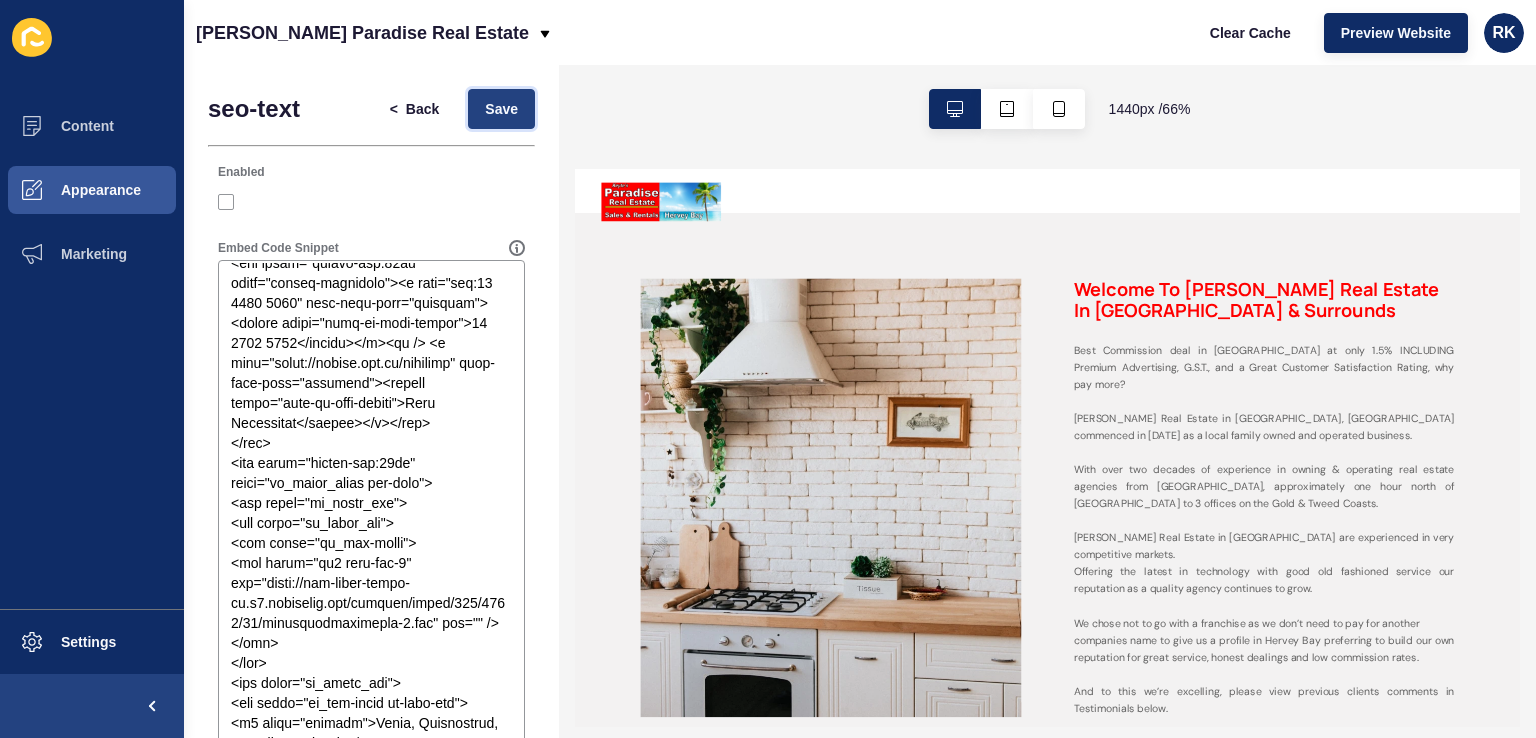 click on "Save" at bounding box center (501, 109) 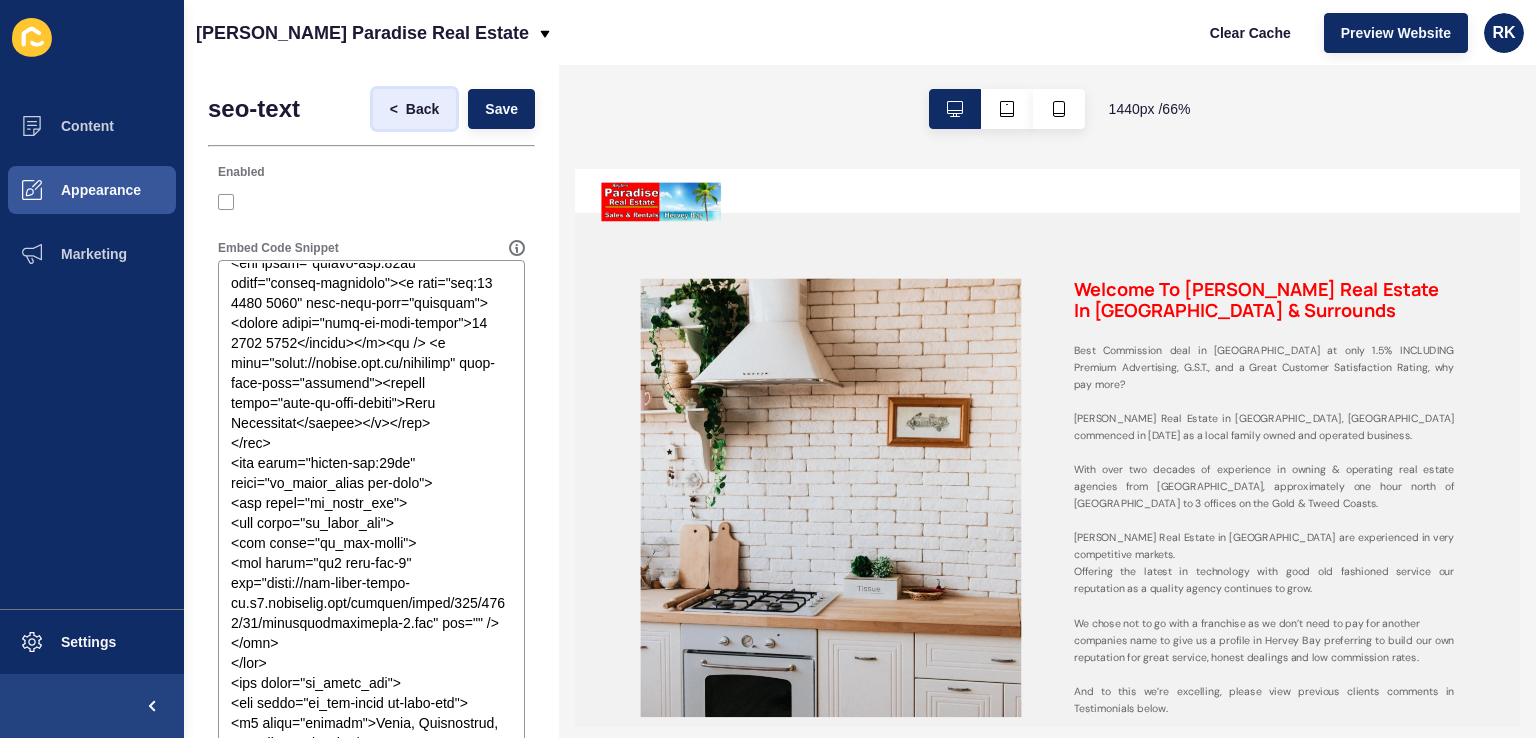 click on "Back" at bounding box center [422, 109] 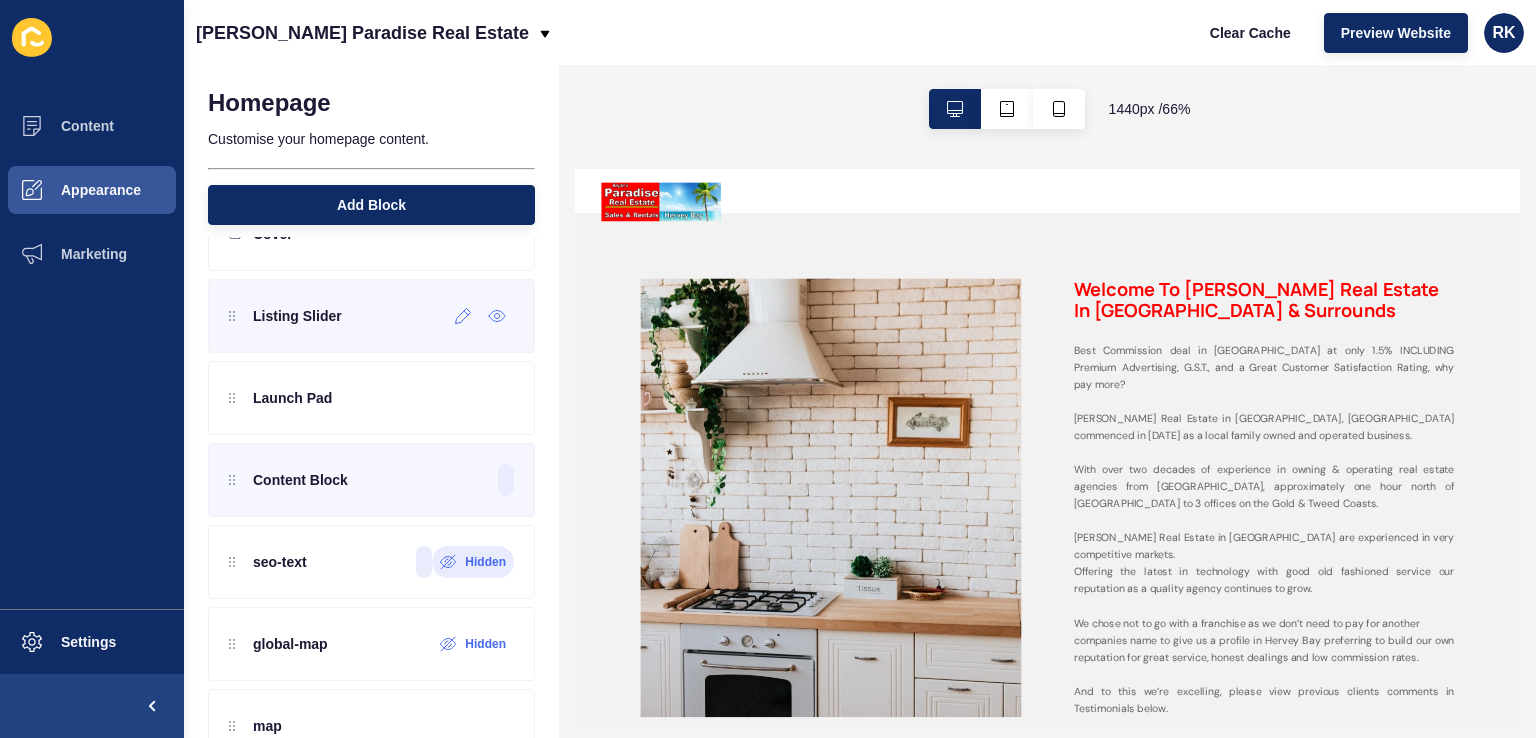 scroll, scrollTop: 114, scrollLeft: 0, axis: vertical 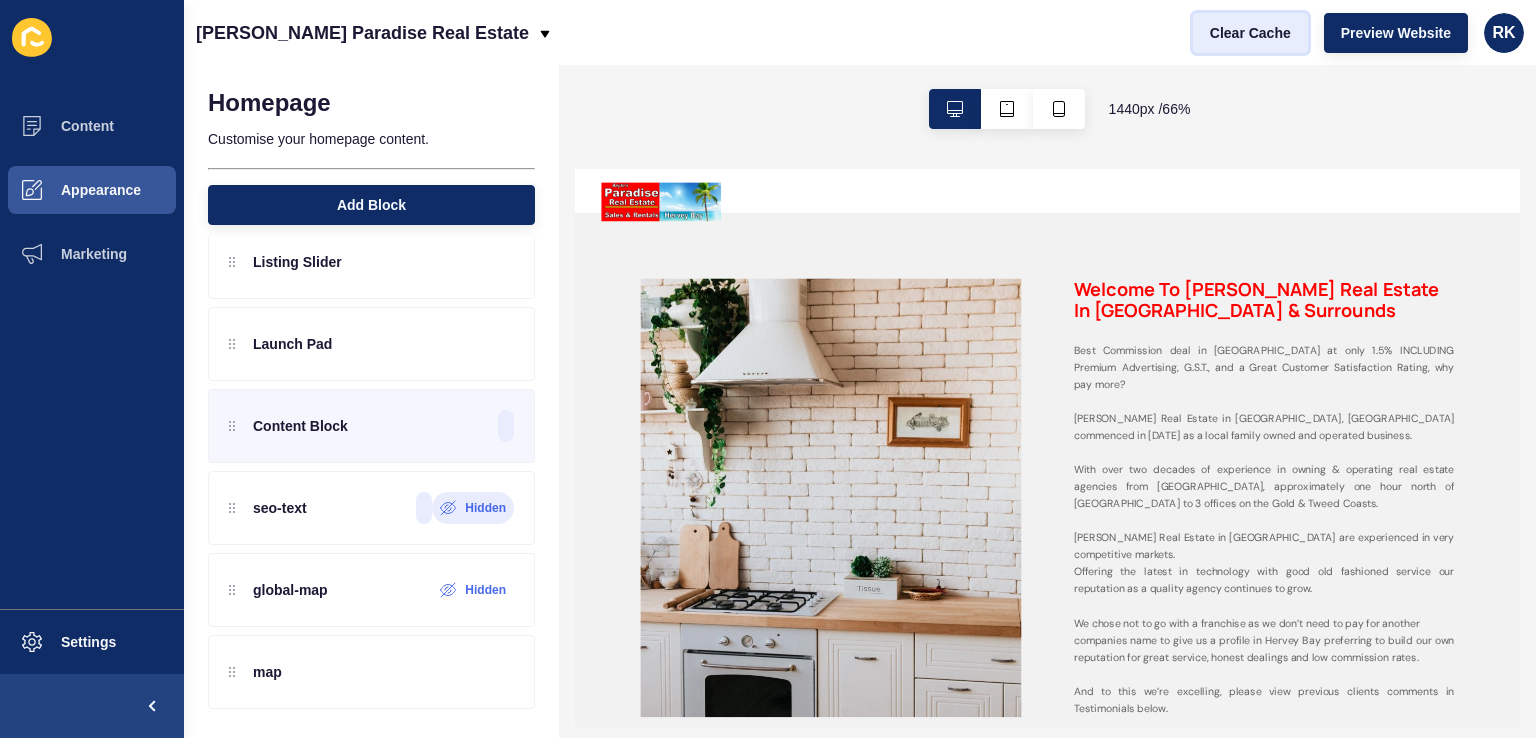 click on "Clear Cache" at bounding box center [1250, 33] 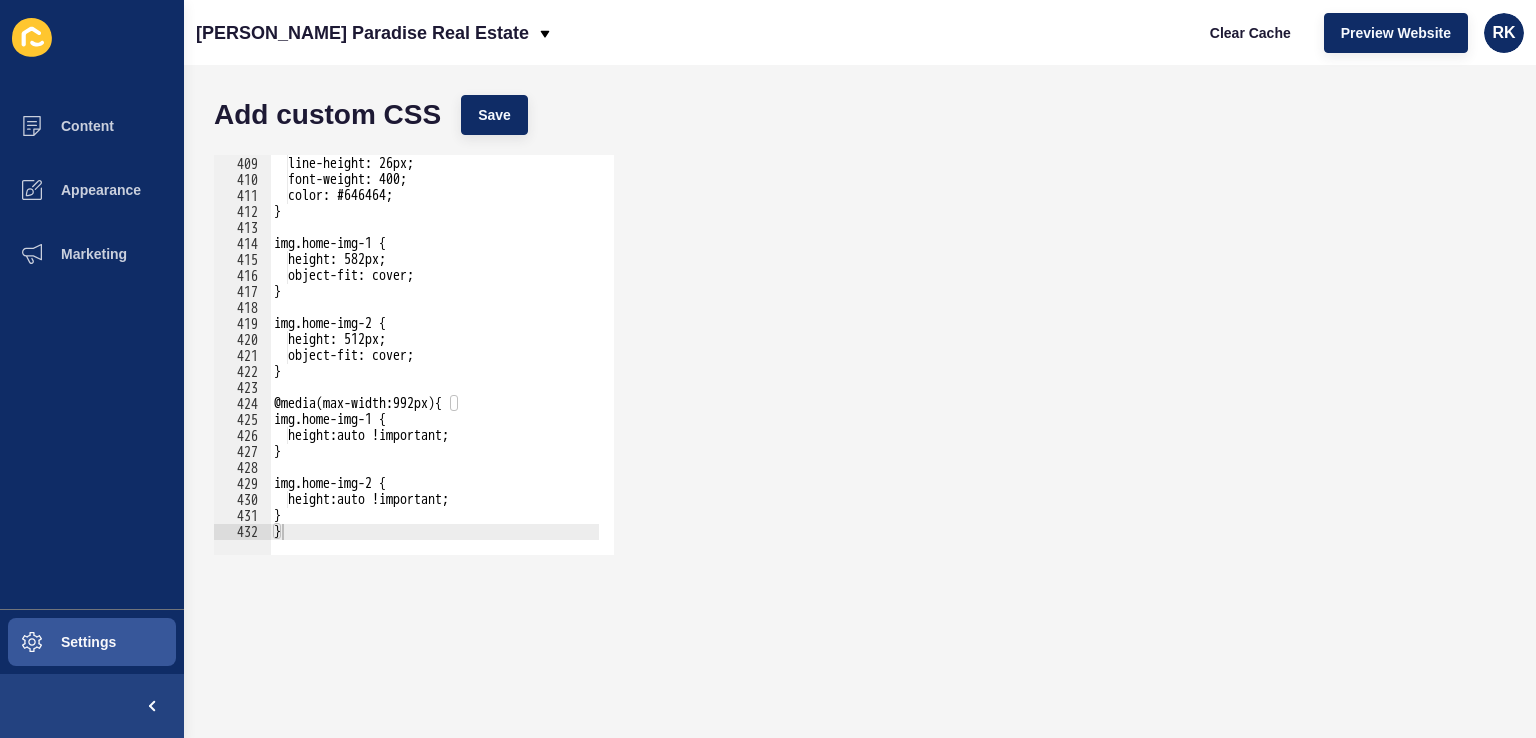 scroll, scrollTop: 0, scrollLeft: 0, axis: both 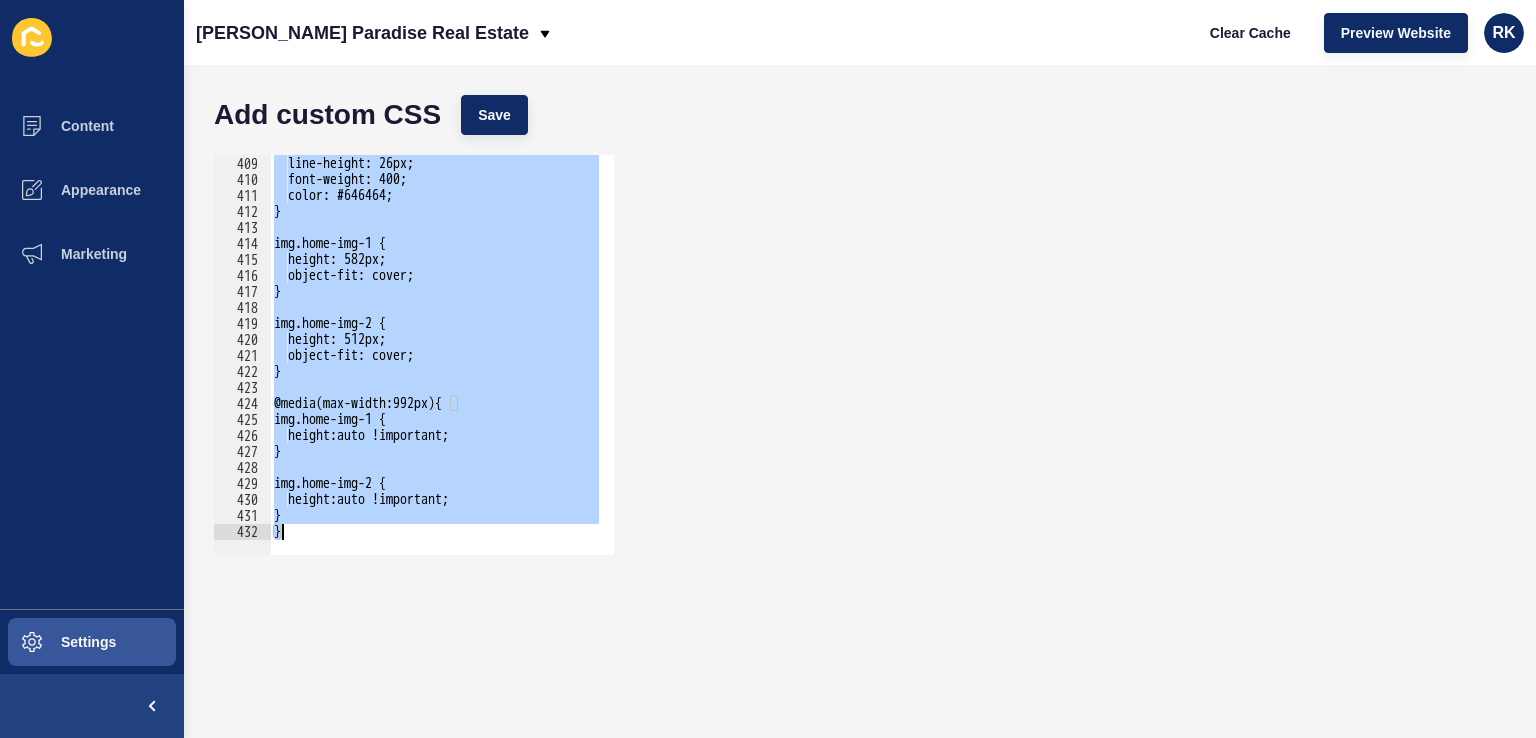 drag, startPoint x: 268, startPoint y: 165, endPoint x: 438, endPoint y: 628, distance: 493.22308 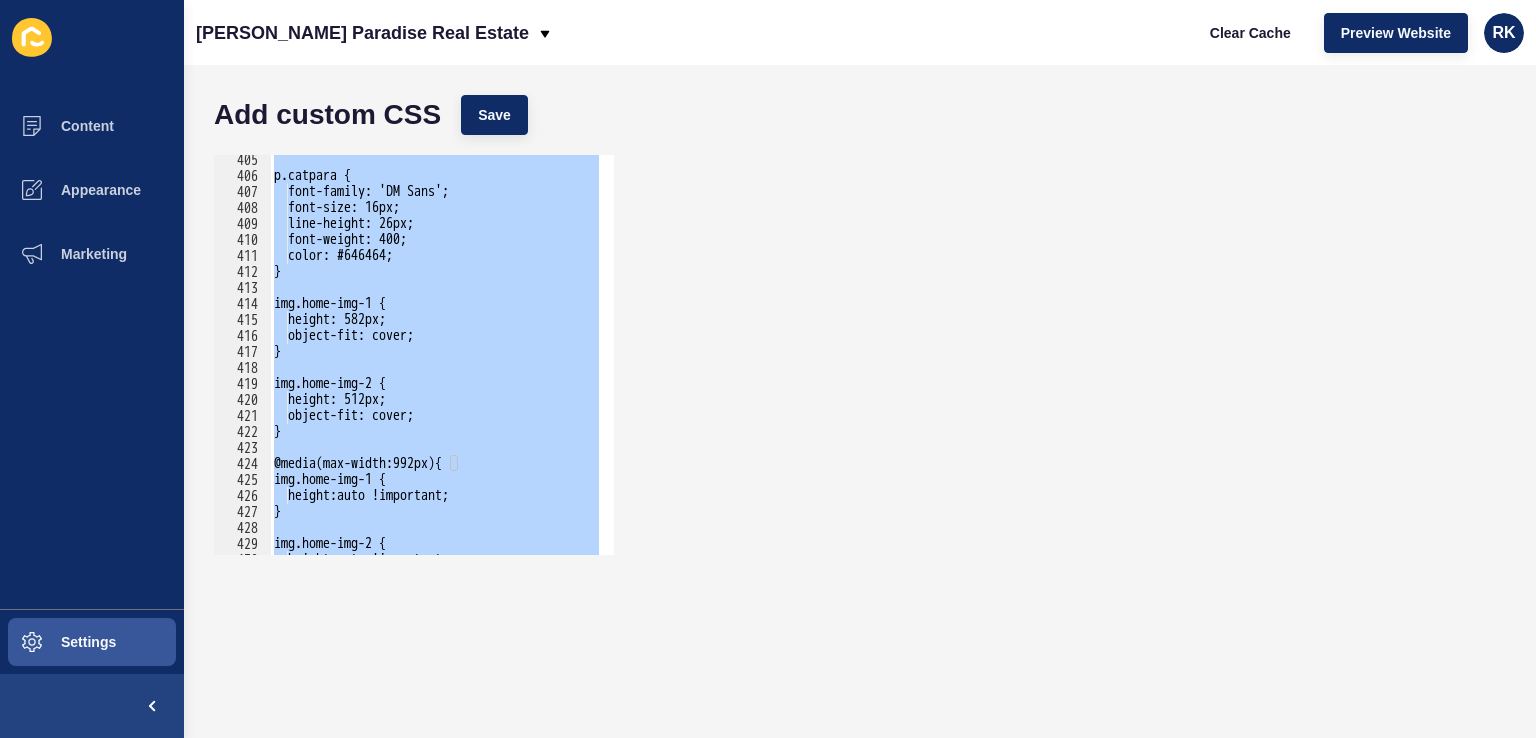 scroll, scrollTop: 6287, scrollLeft: 0, axis: vertical 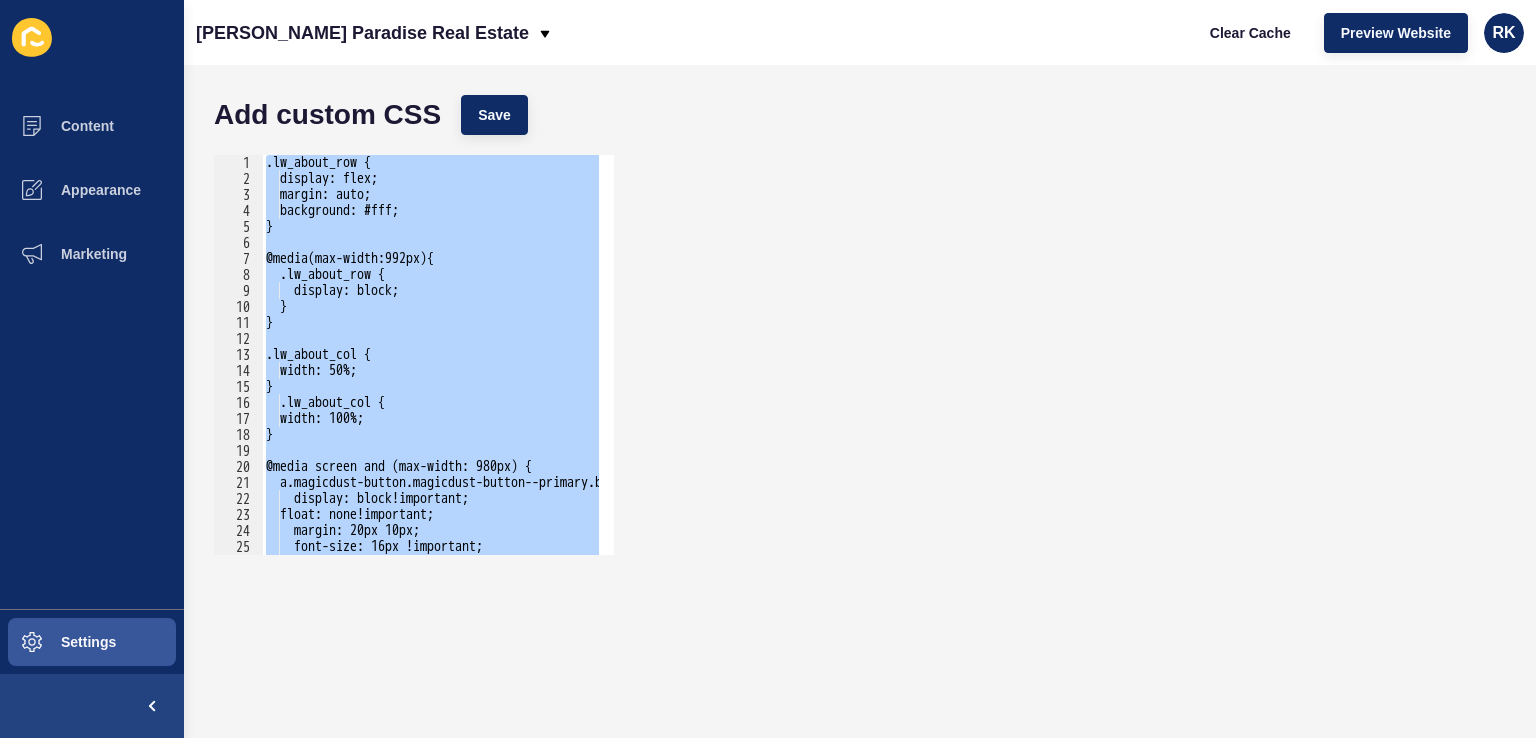 click on ".lw_about_row {      display: flex;      margin: auto;      background: #fff; } @media(max-width:992px){    .lw_about_row {       display: block;    } } .lw_about_col {      width: 50%; }      .lw_about_col {      width: 100%; } @media screen and (max-width: 980px) {    a.magicdust-button.magicdust-button--primary.btn1{       display: block!important;      float: none!important;           margin: 20px 10px;           font-size: 16px !important; }}" at bounding box center (430, 355) 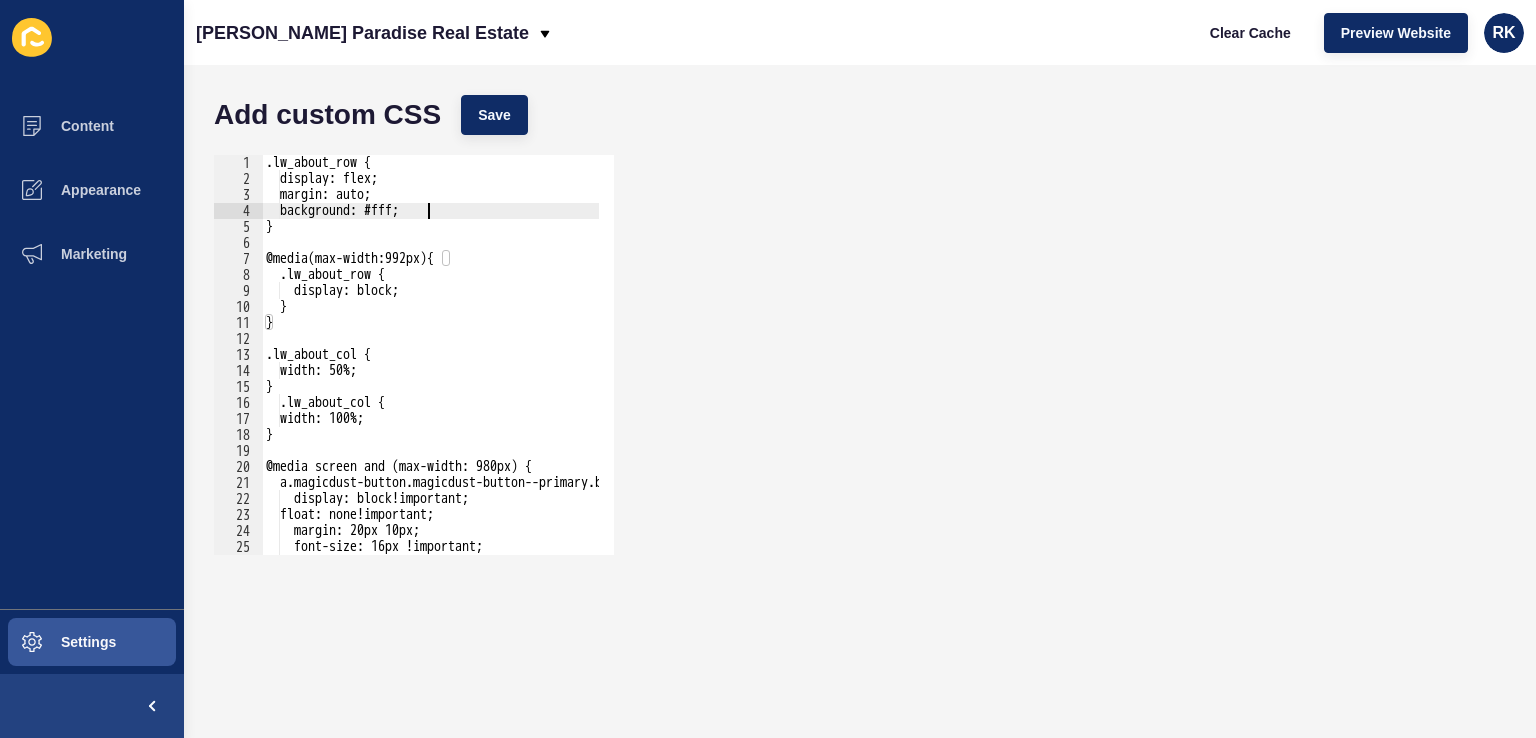 click on ".lw_about_row {      display: flex;      margin: auto;      background: #fff; } @media(max-width:992px){    .lw_about_row {       display: block;    } } .lw_about_col {      width: 50%; }      .lw_about_col {      width: 100%; } @media screen and (max-width: 980px) {    a.magicdust-button.magicdust-button--primary.btn1{       display: block!important;      float: none!important;           margin: 20px 10px;           font-size: 16px !important; }}" at bounding box center [628, 363] 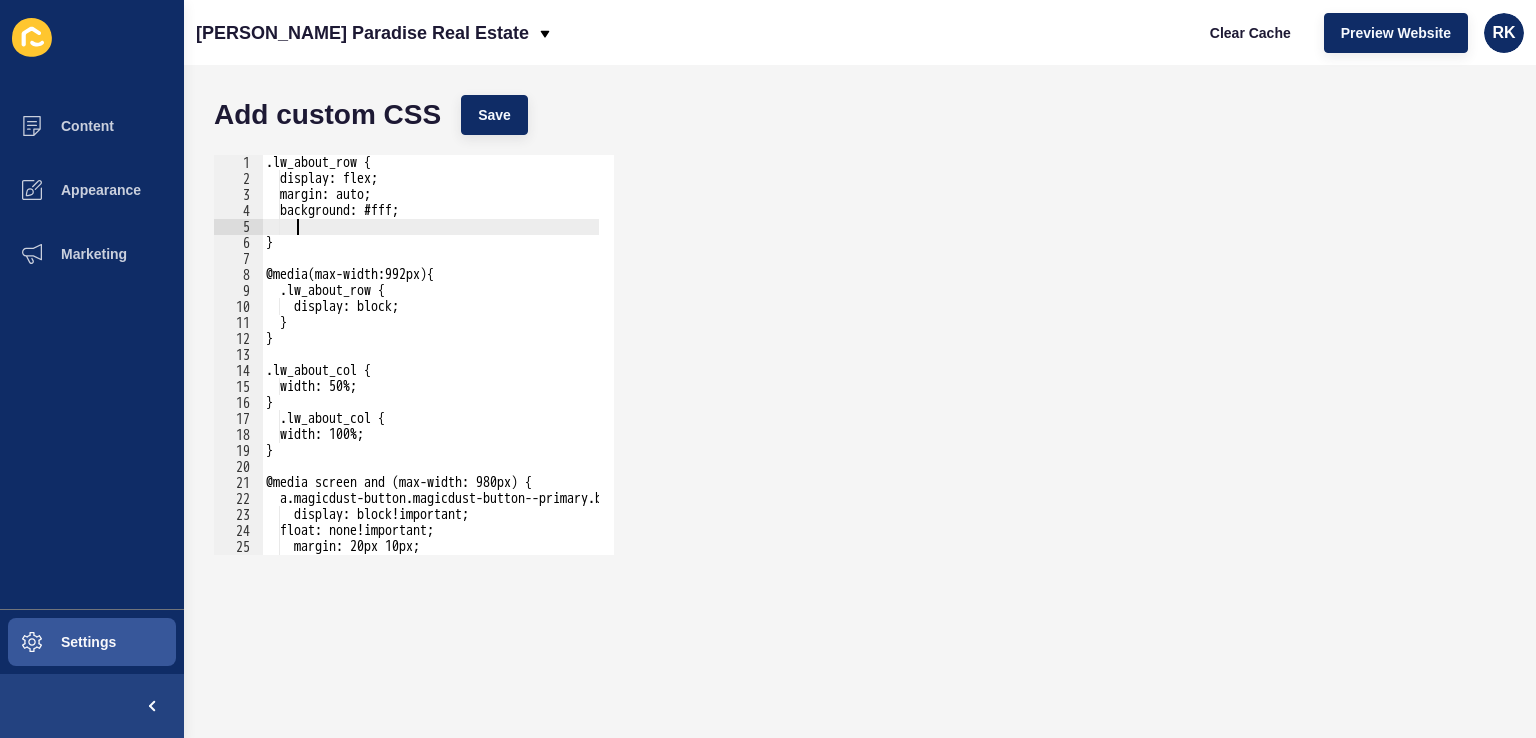 scroll, scrollTop: 0, scrollLeft: 0, axis: both 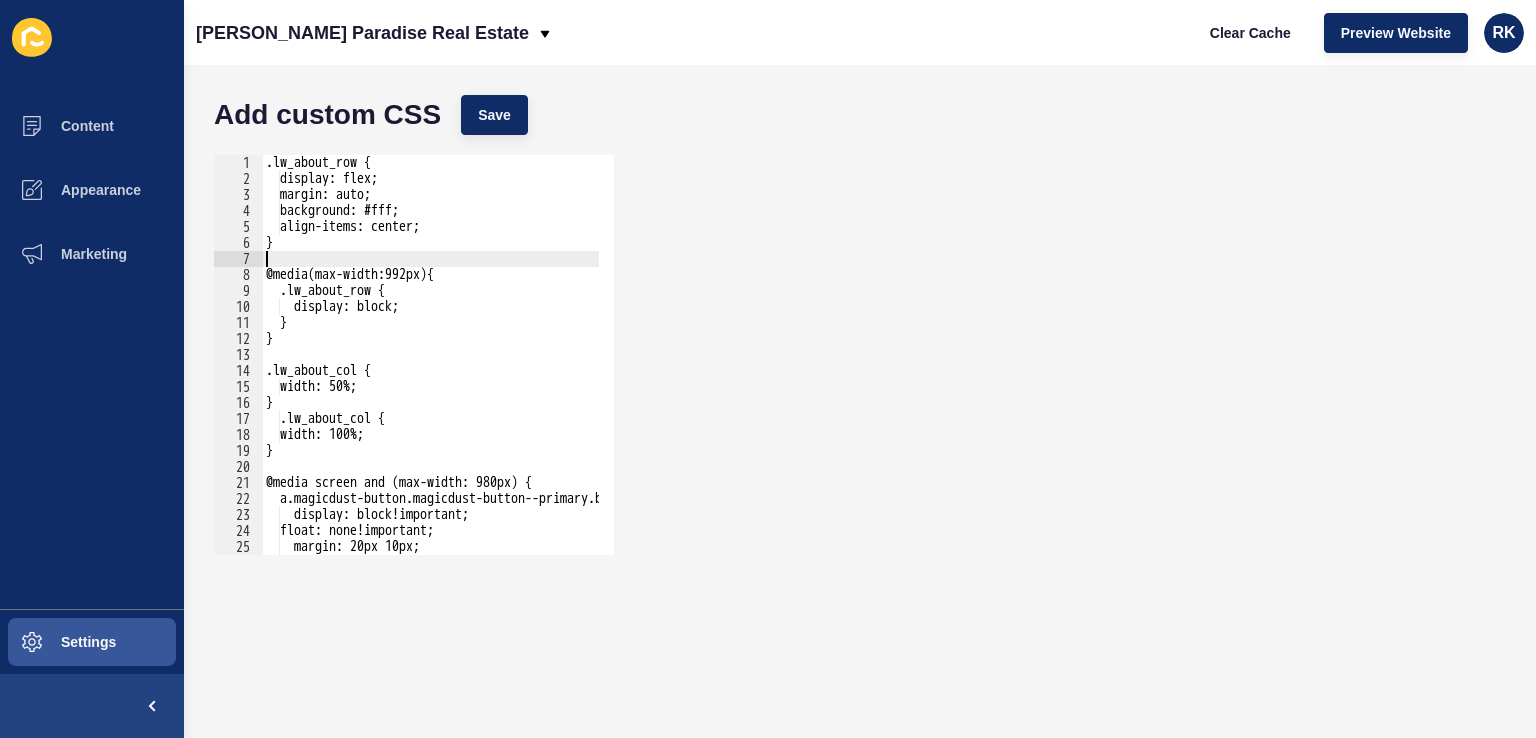 click on ".lw_about_row {      display: flex;      margin: auto;      background: #fff;      align-items: center; } @media(max-width:992px){    .lw_about_row {       display: block;    } } .lw_about_col {      width: 50%; }      .lw_about_col {      width: 100%; } @media screen and (max-width: 980px) {    a.magicdust-button.magicdust-button--primary.btn1{       display: block!important;      float: none!important;           margin: 20px 10px;           font-size: 16px !important;" at bounding box center [628, 363] 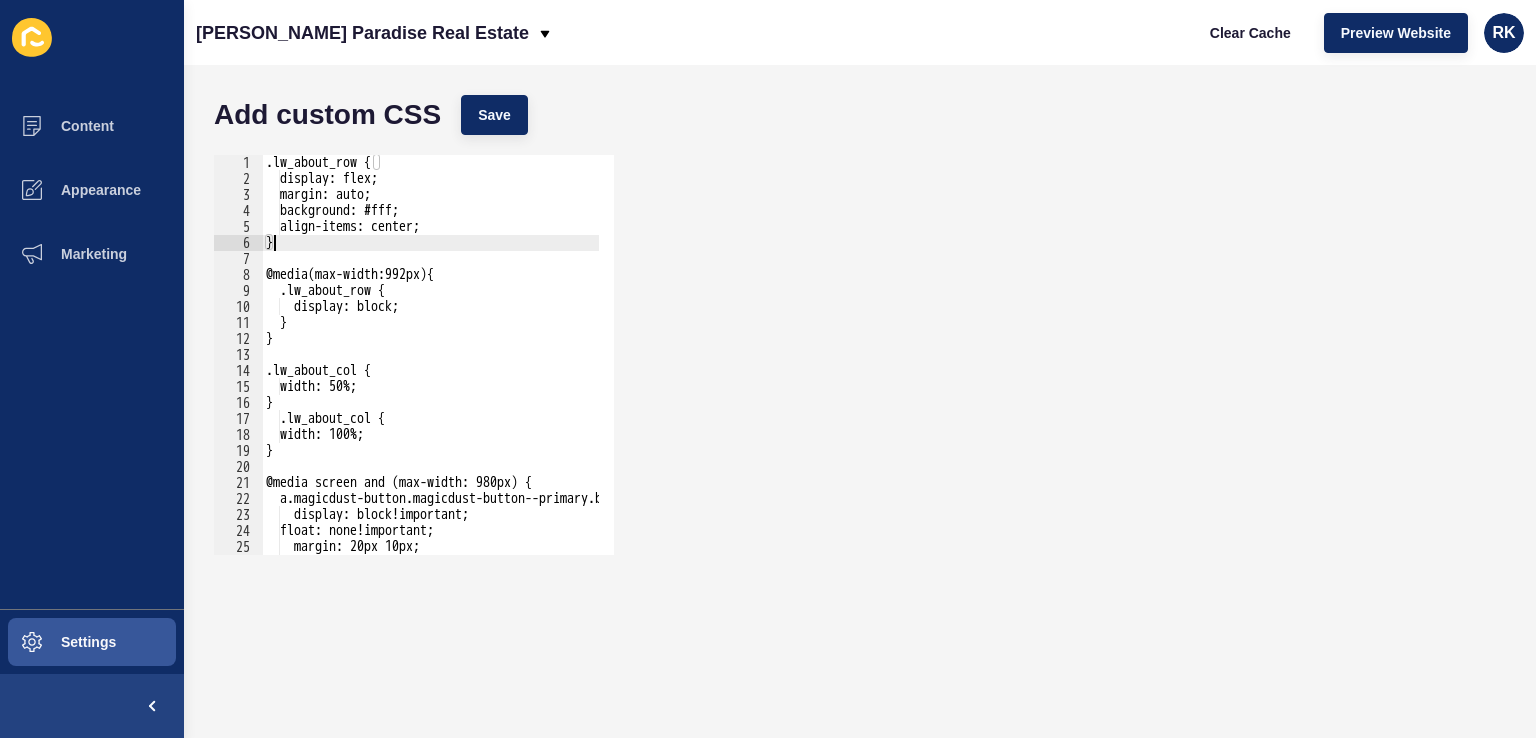 click on ".lw_about_row {      display: flex;      margin: auto;      background: #fff;      align-items: center; } @media(max-width:992px){    .lw_about_row {       display: block;    } } .lw_about_col {      width: 50%; }      .lw_about_col {      width: 100%; } @media screen and (max-width: 980px) {    a.magicdust-button.magicdust-button--primary.btn1{       display: block!important;      float: none!important;           margin: 20px 10px;           font-size: 16px !important;" at bounding box center [628, 363] 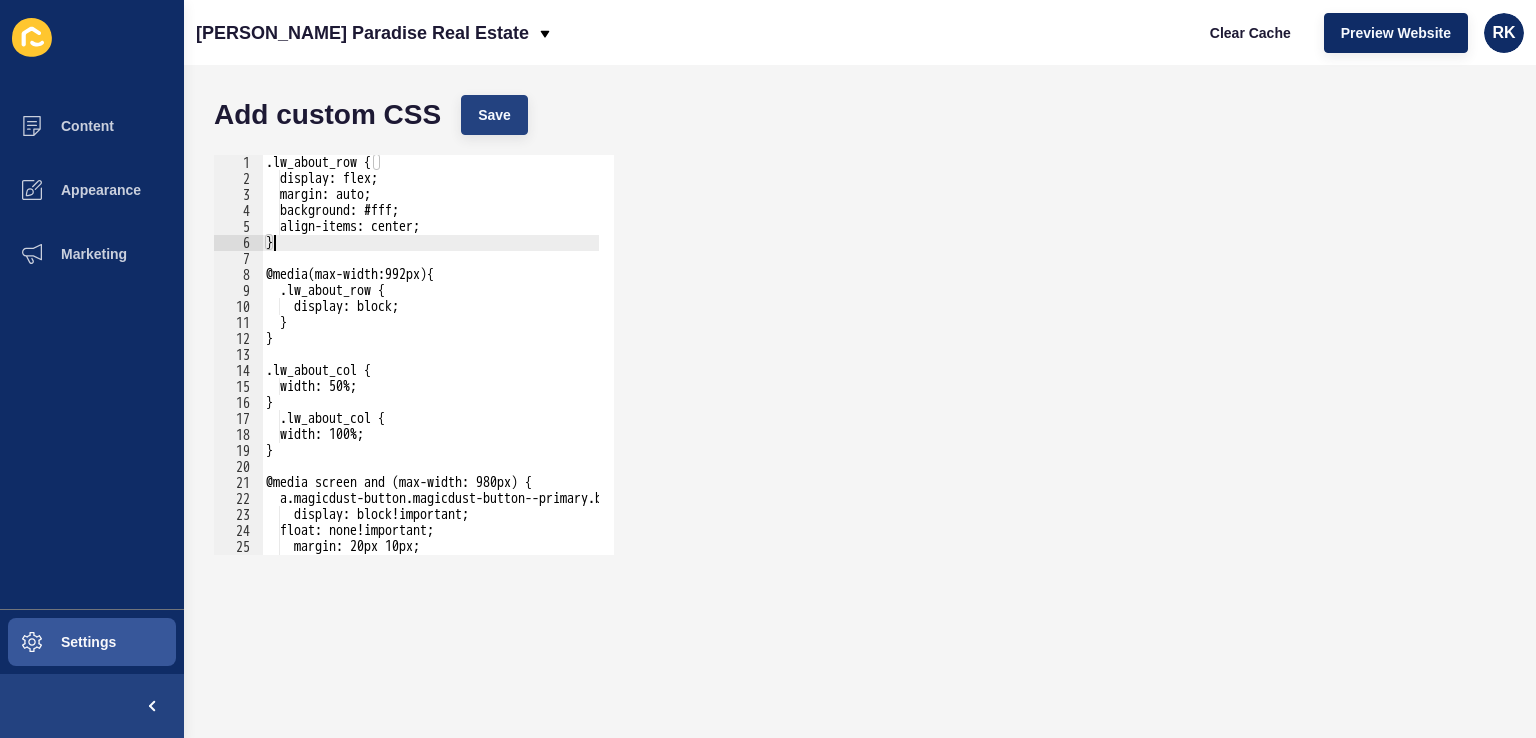 type on "}" 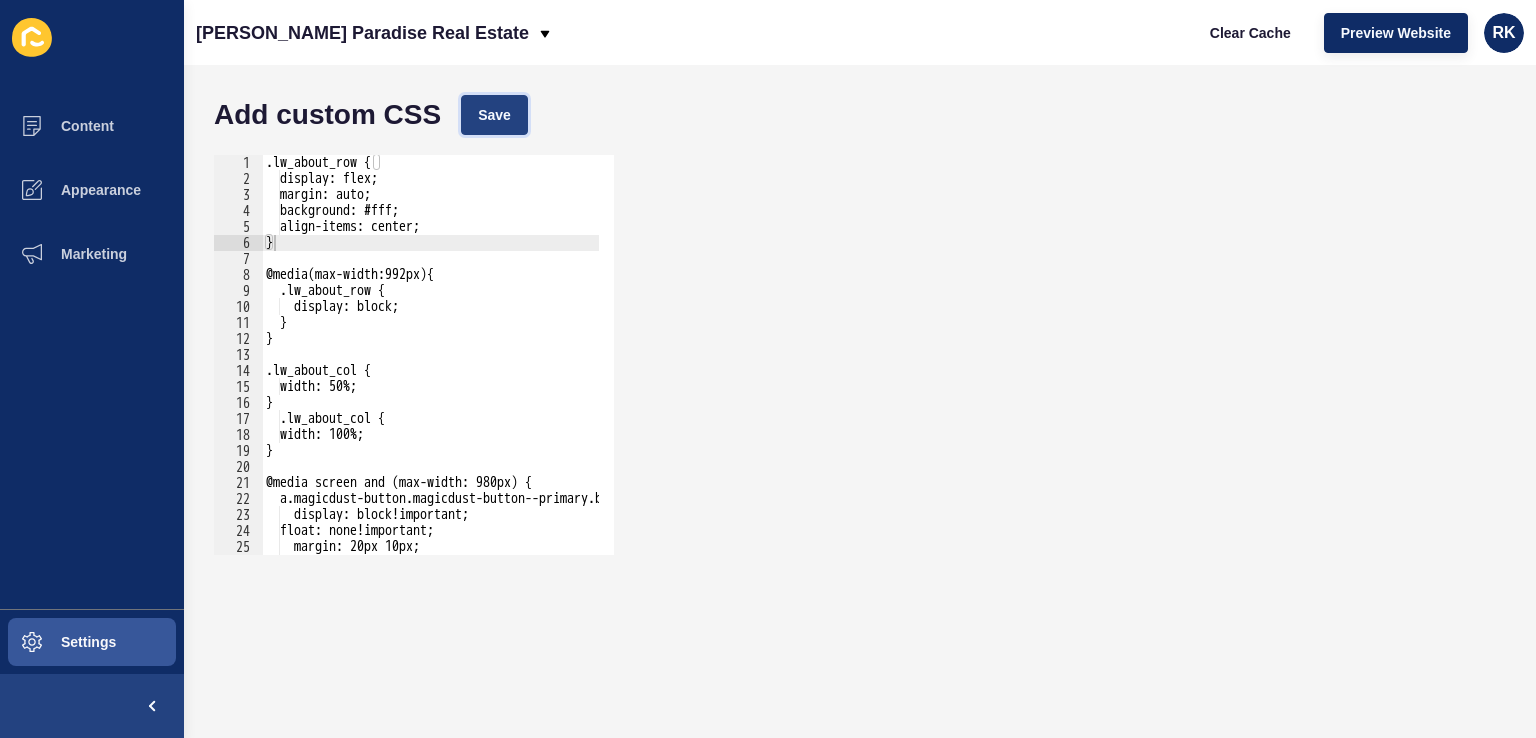 click on "Save" at bounding box center (494, 115) 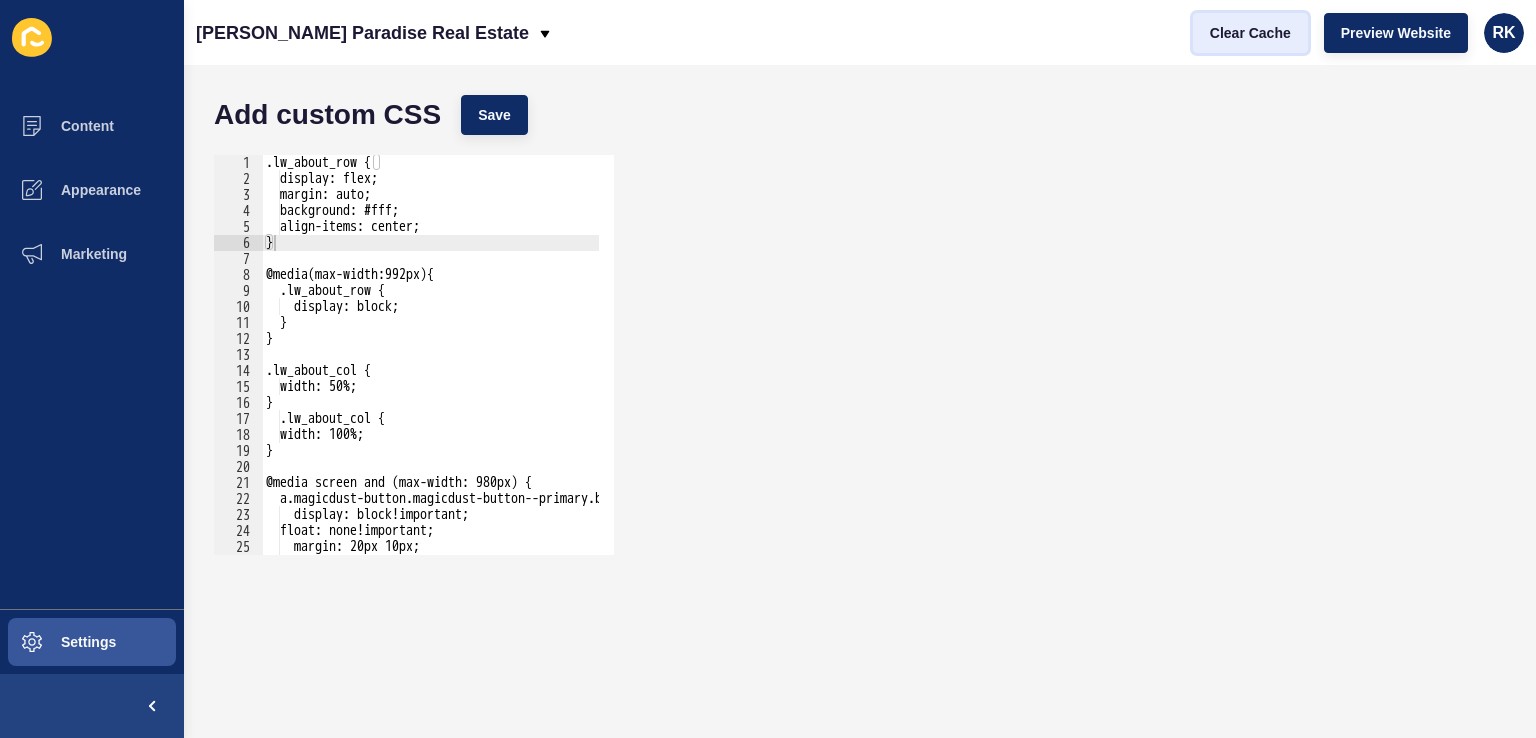 click on "Clear Cache" at bounding box center [1250, 33] 